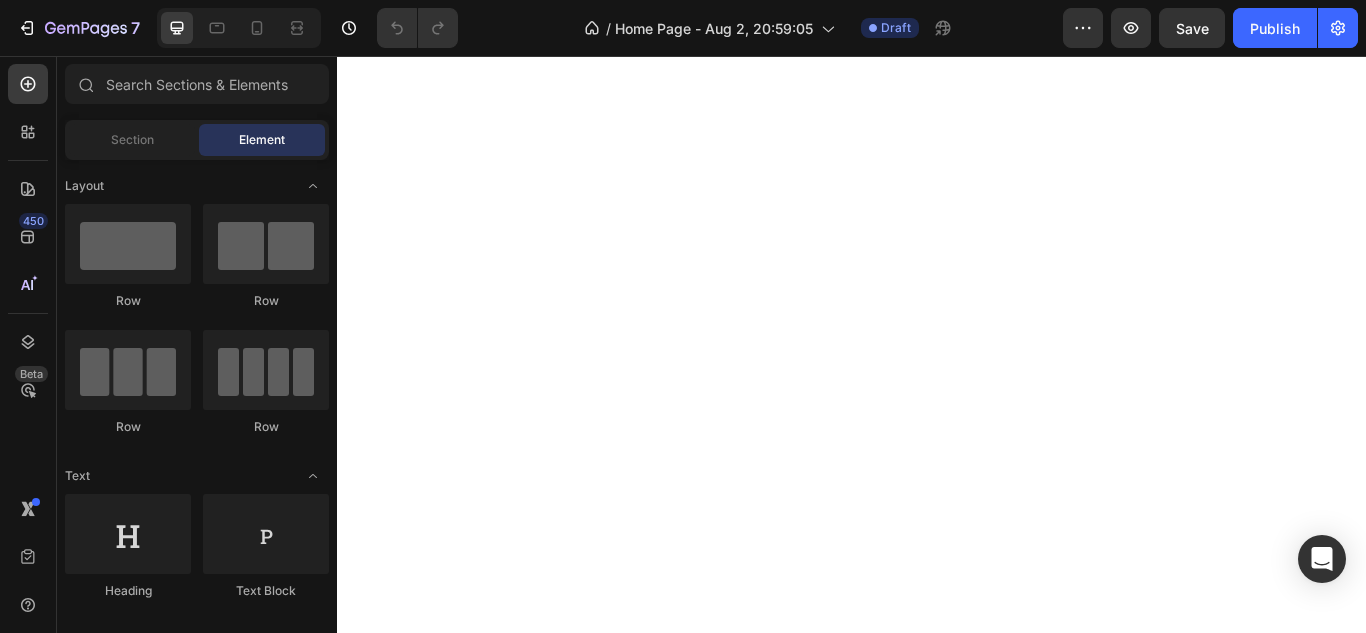 scroll, scrollTop: 0, scrollLeft: 0, axis: both 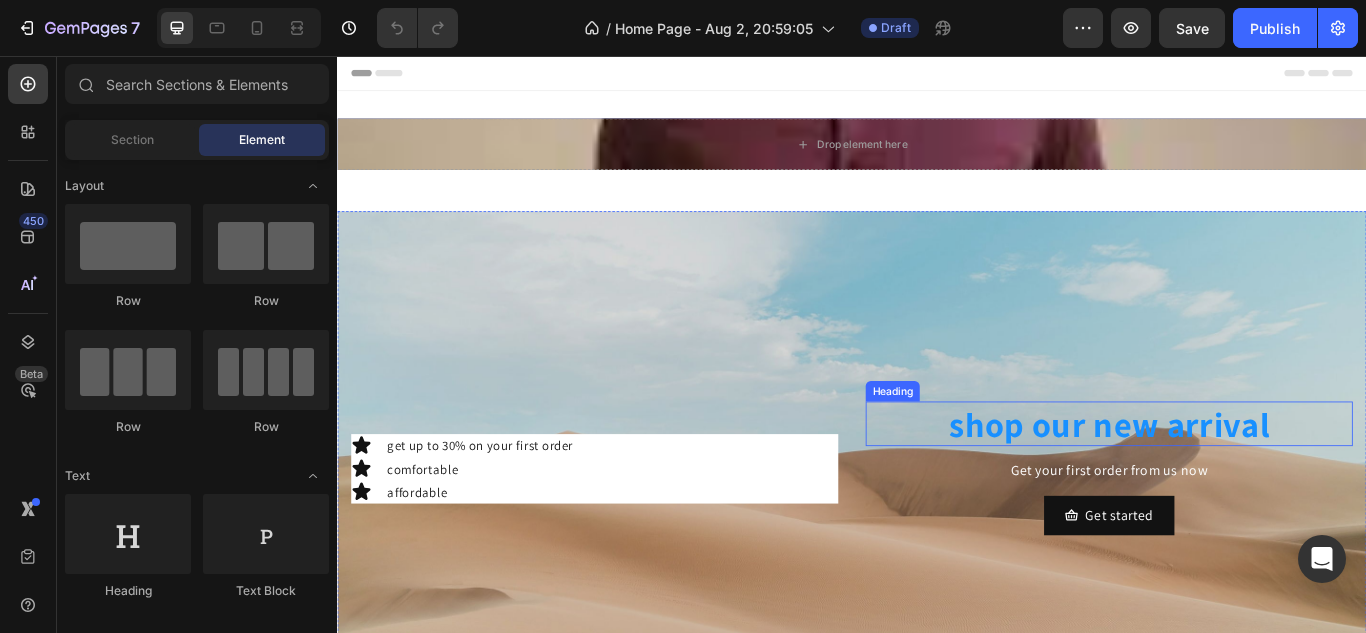 click on "Heading" at bounding box center (984, 447) 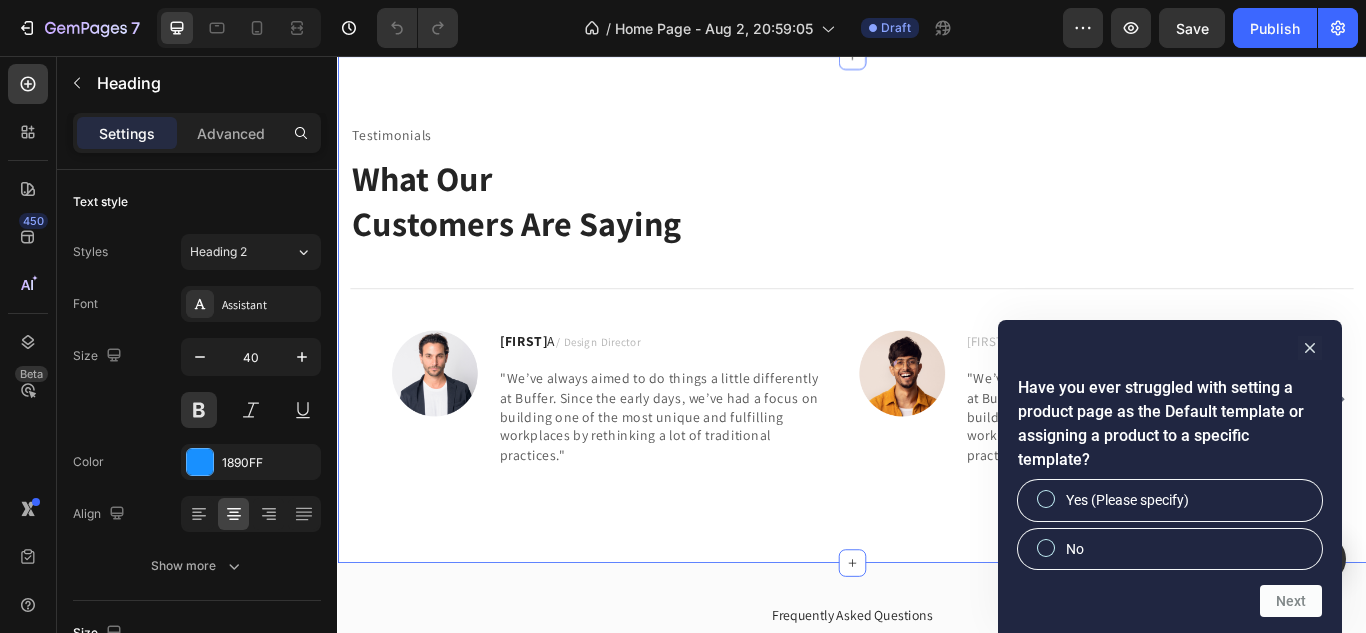scroll, scrollTop: 1935, scrollLeft: 0, axis: vertical 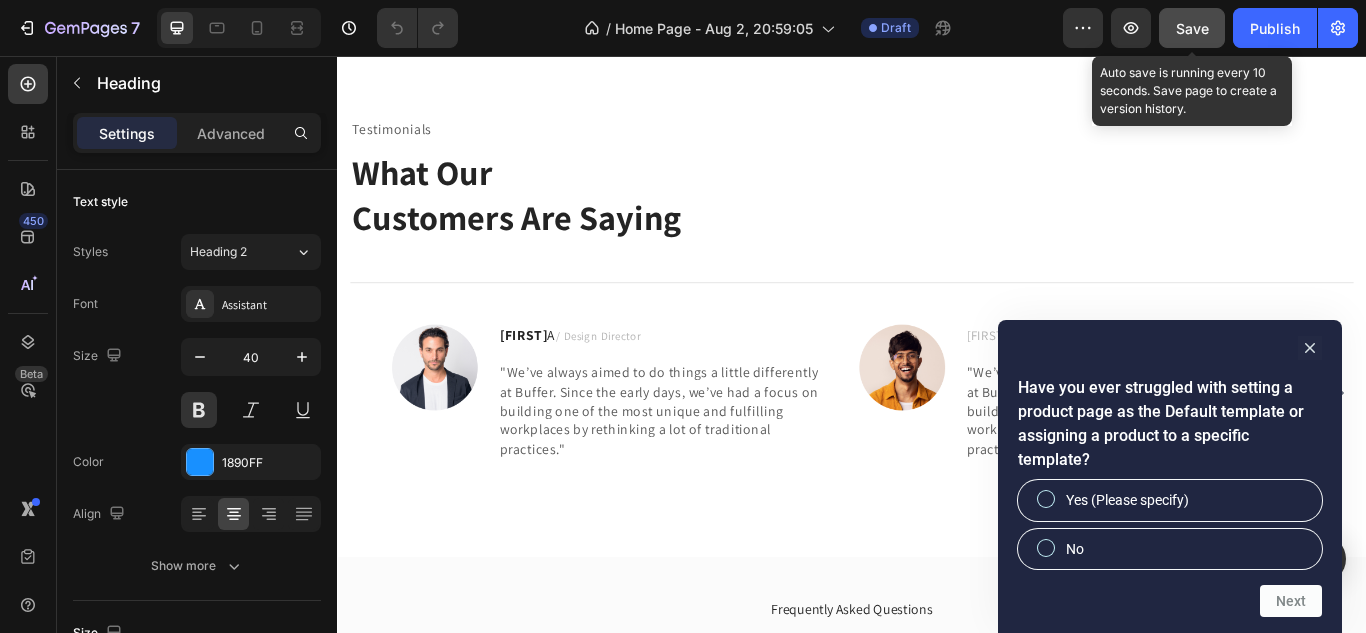 click on "Save" at bounding box center [1192, 28] 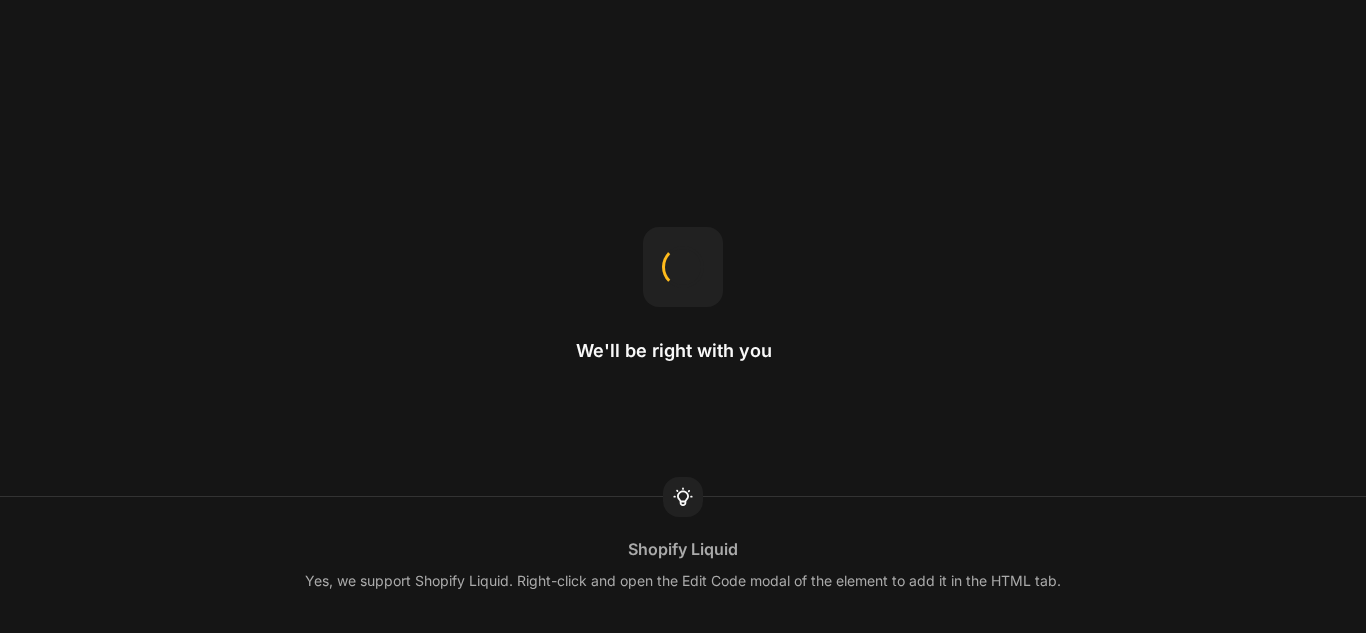 scroll, scrollTop: 0, scrollLeft: 0, axis: both 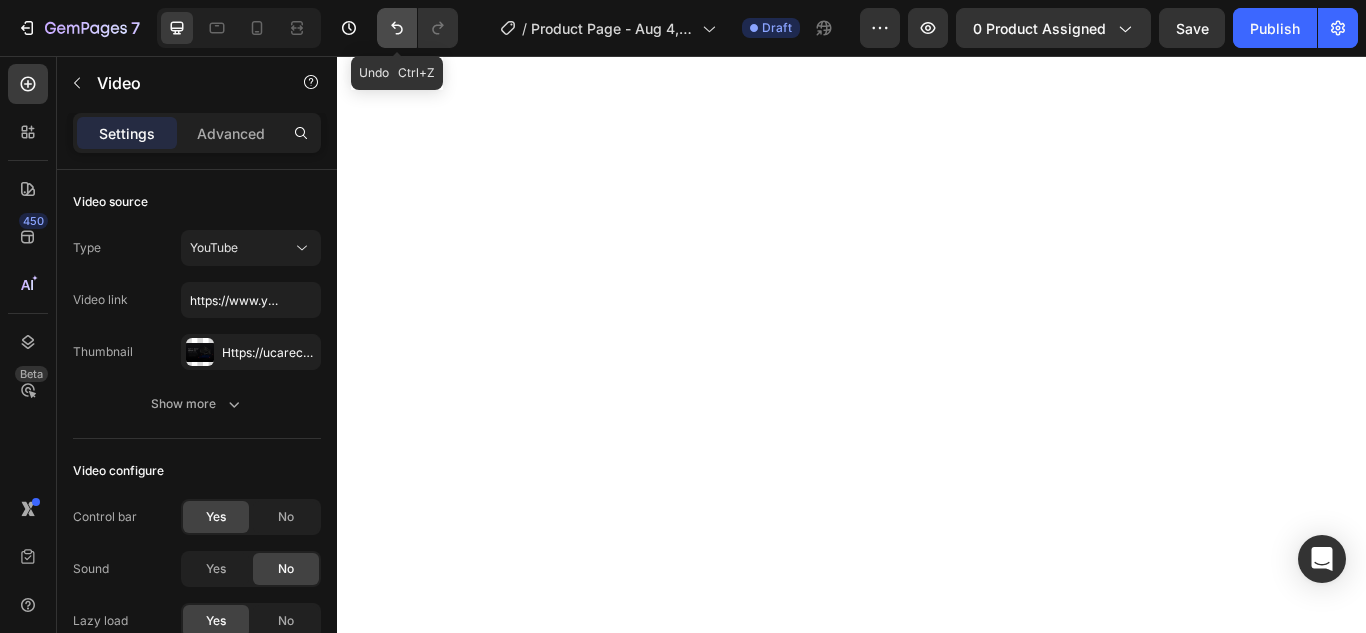 click 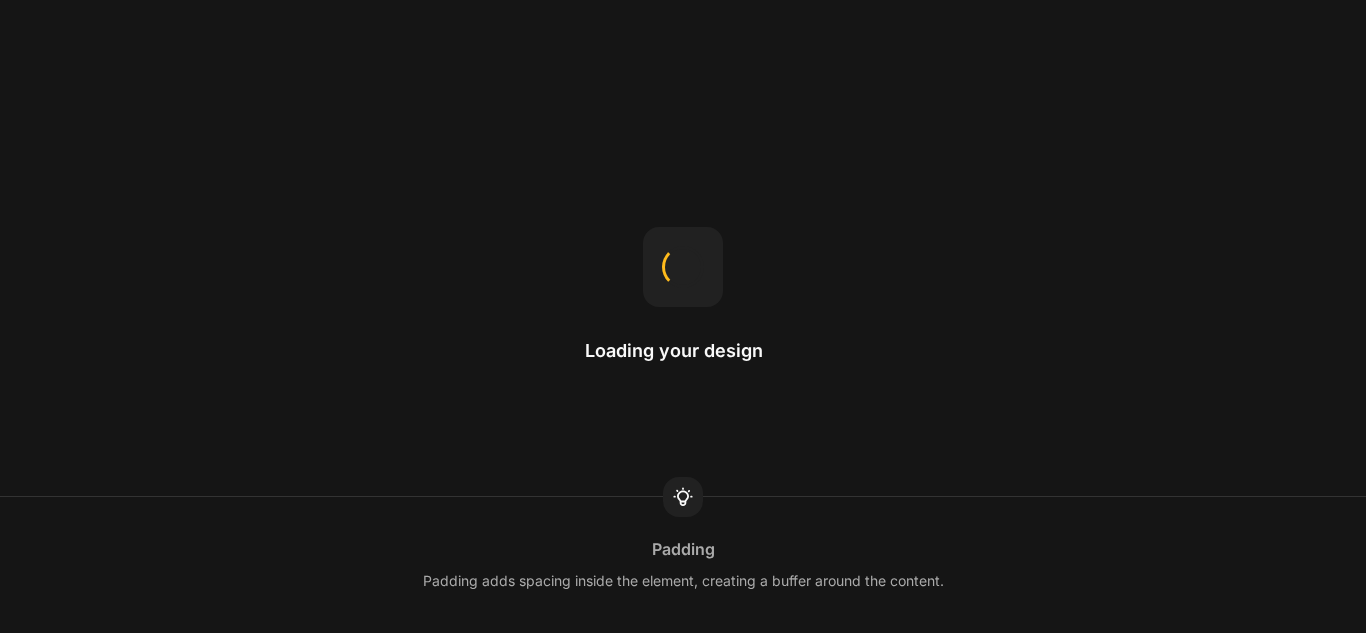 scroll, scrollTop: 0, scrollLeft: 0, axis: both 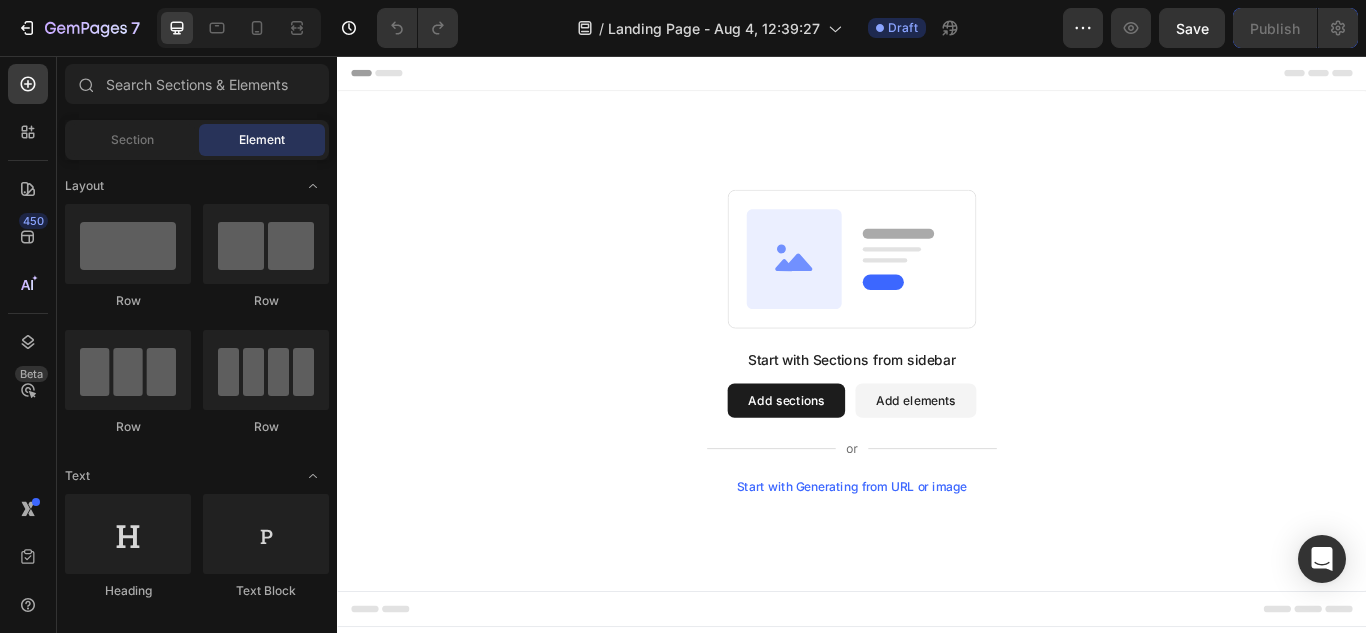 click on "Start with Generating from URL or image" at bounding box center (937, 558) 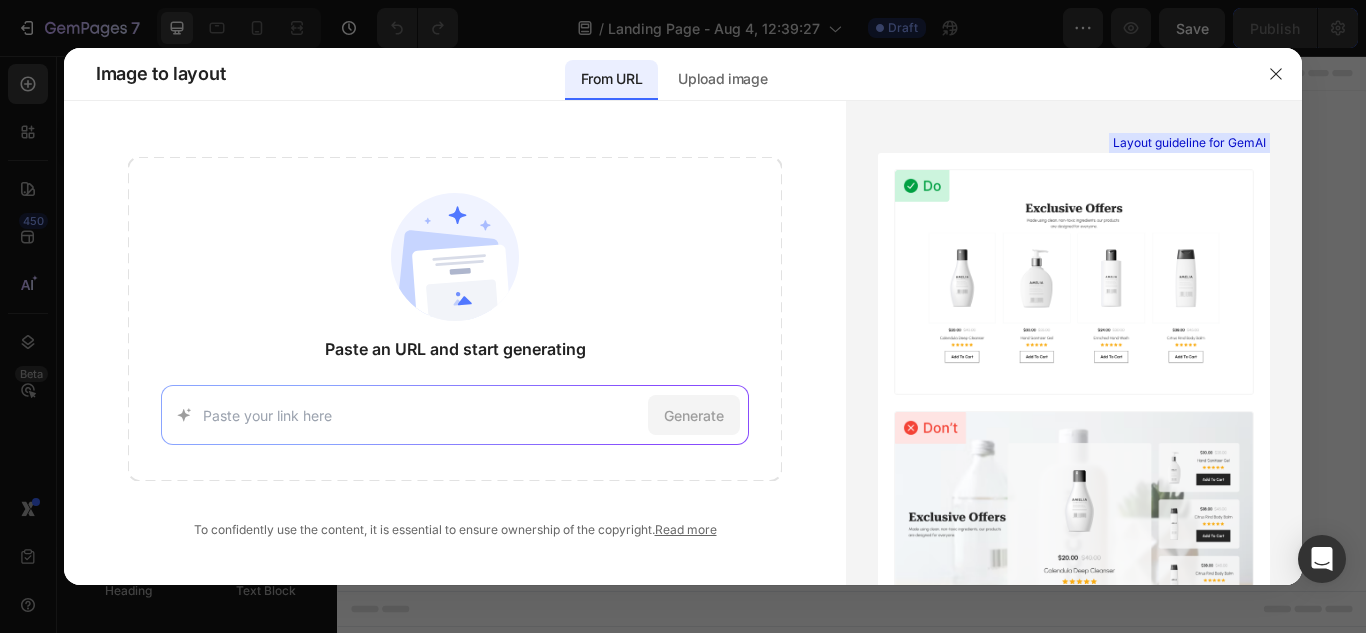 click at bounding box center (683, 316) 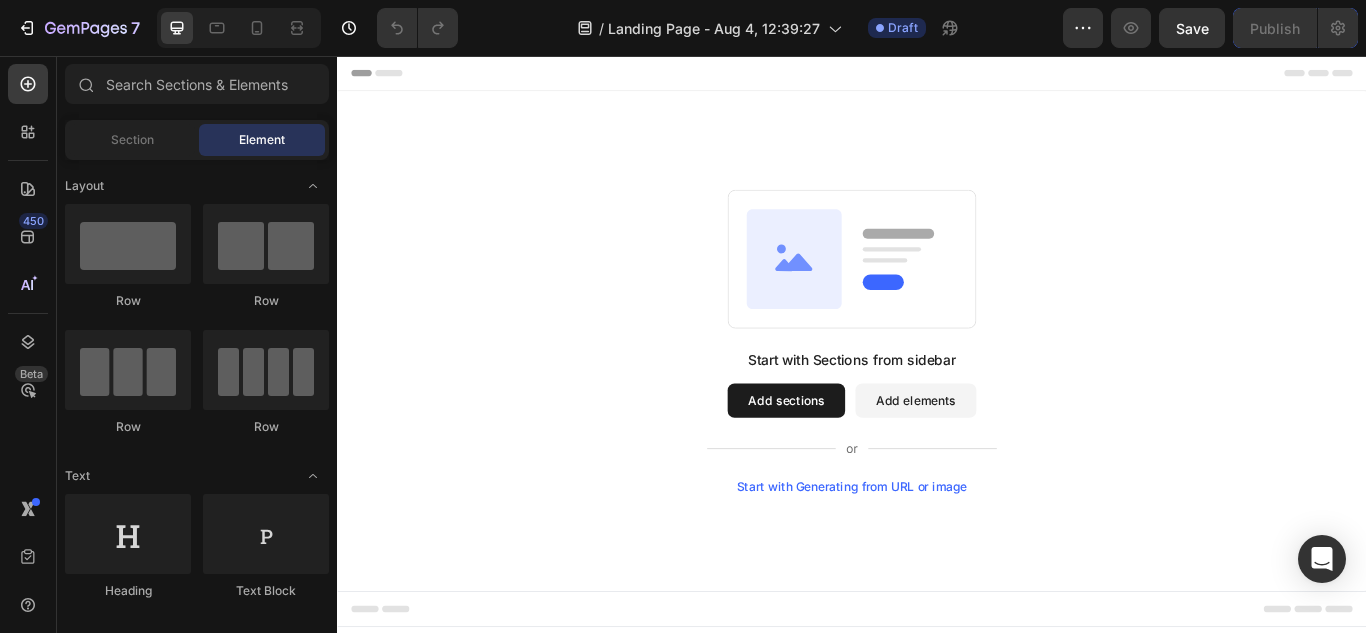 click on "Start with Sections from sidebar Add sections Add elements Start with Generating from URL or image" at bounding box center (937, 388) 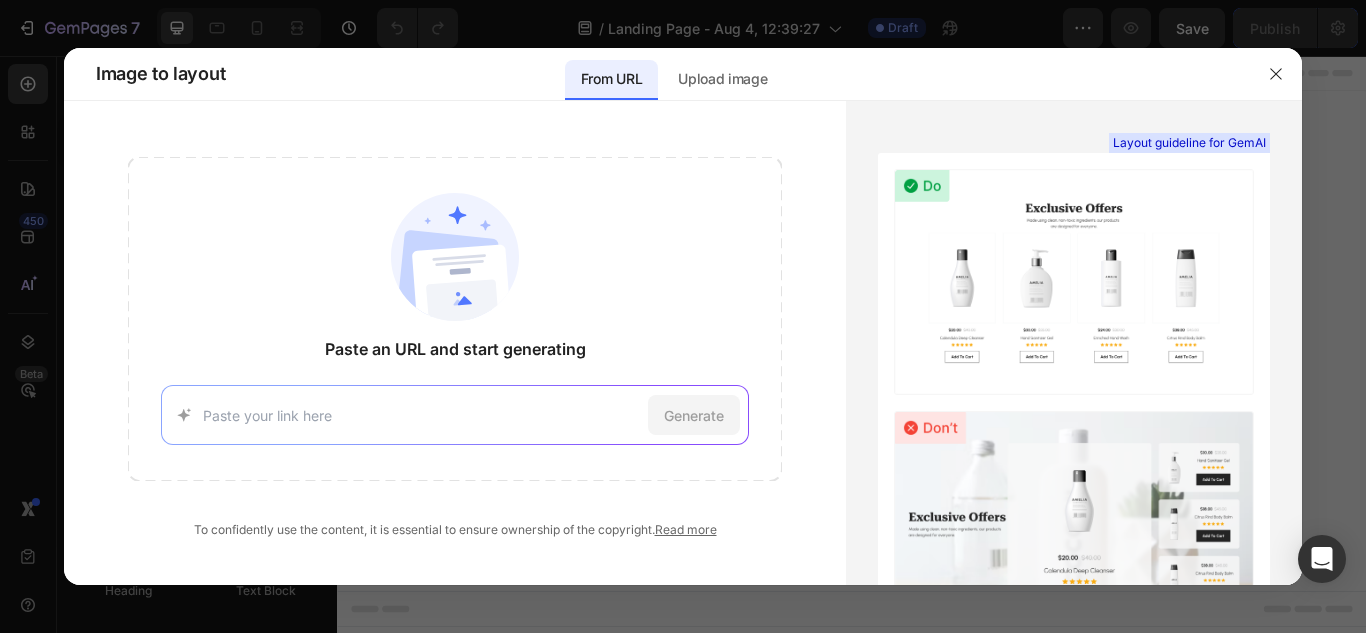 click at bounding box center [422, 415] 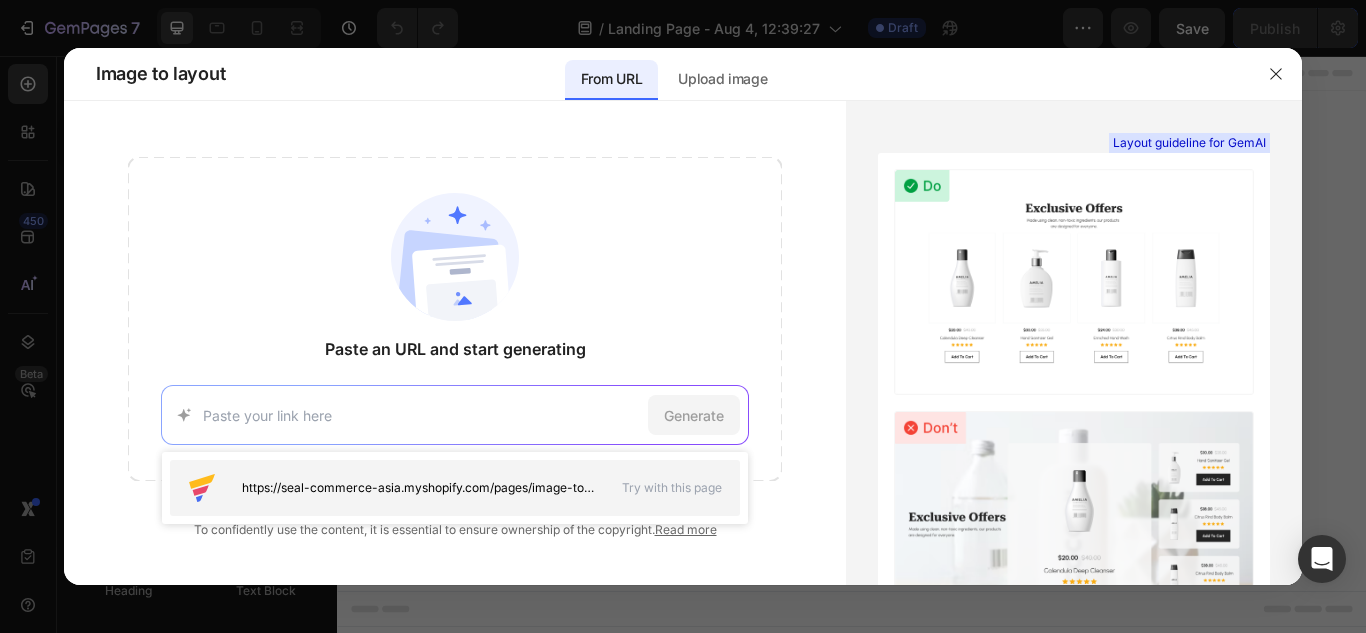 click on "https://seal-commerce-asia.myshopify.com/pages/image-to-layout-demo-page" at bounding box center (392, 488) 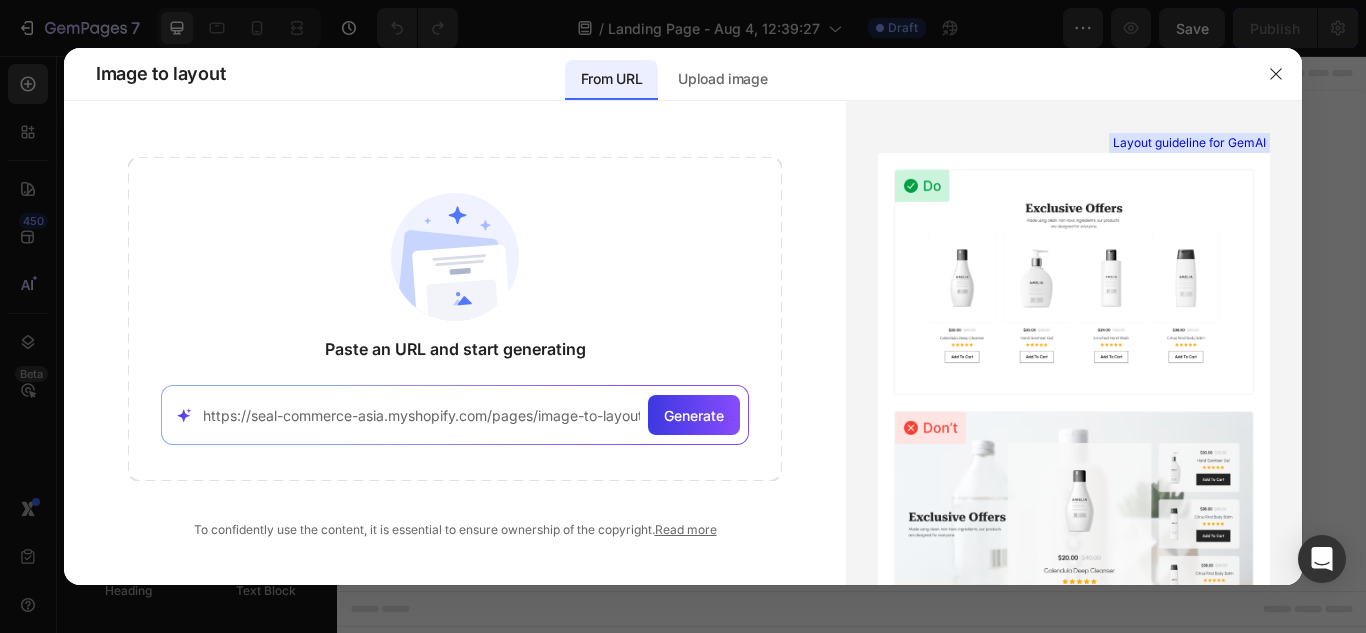 click on "Paste an URL and start generating https://seal-commerce-asia.myshopify.com/pages/image-to-layout-demo-page Generate" 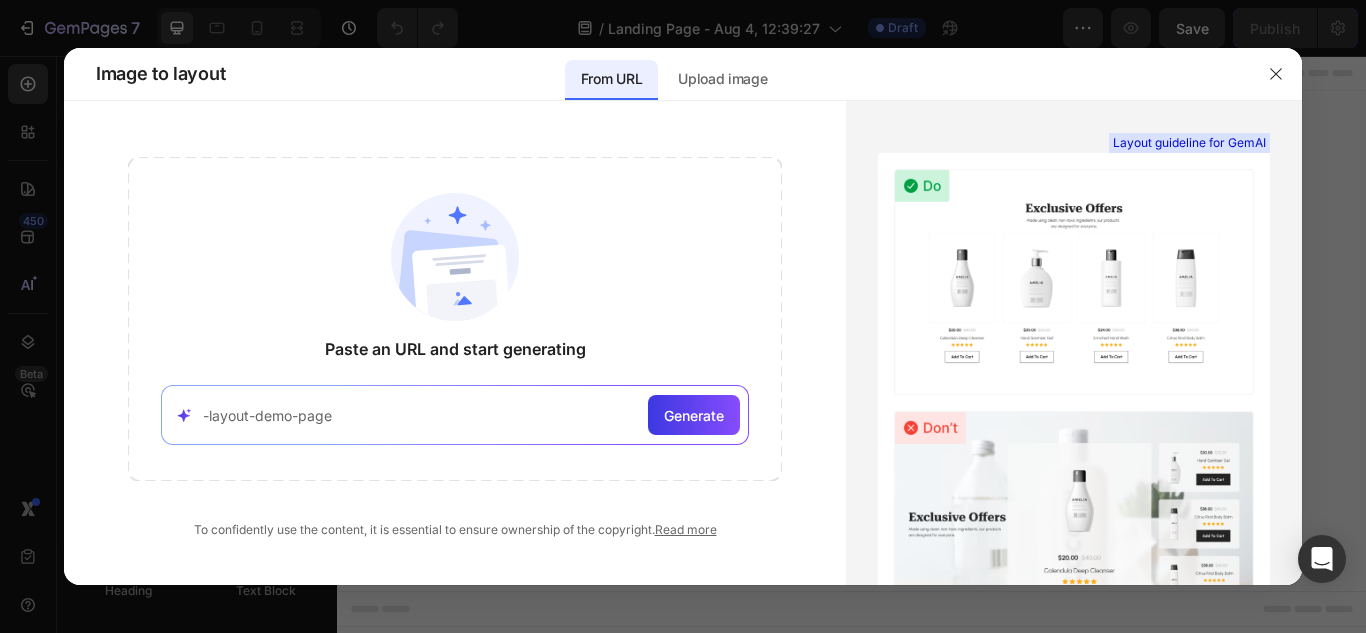 type on "-layout-demo-page" 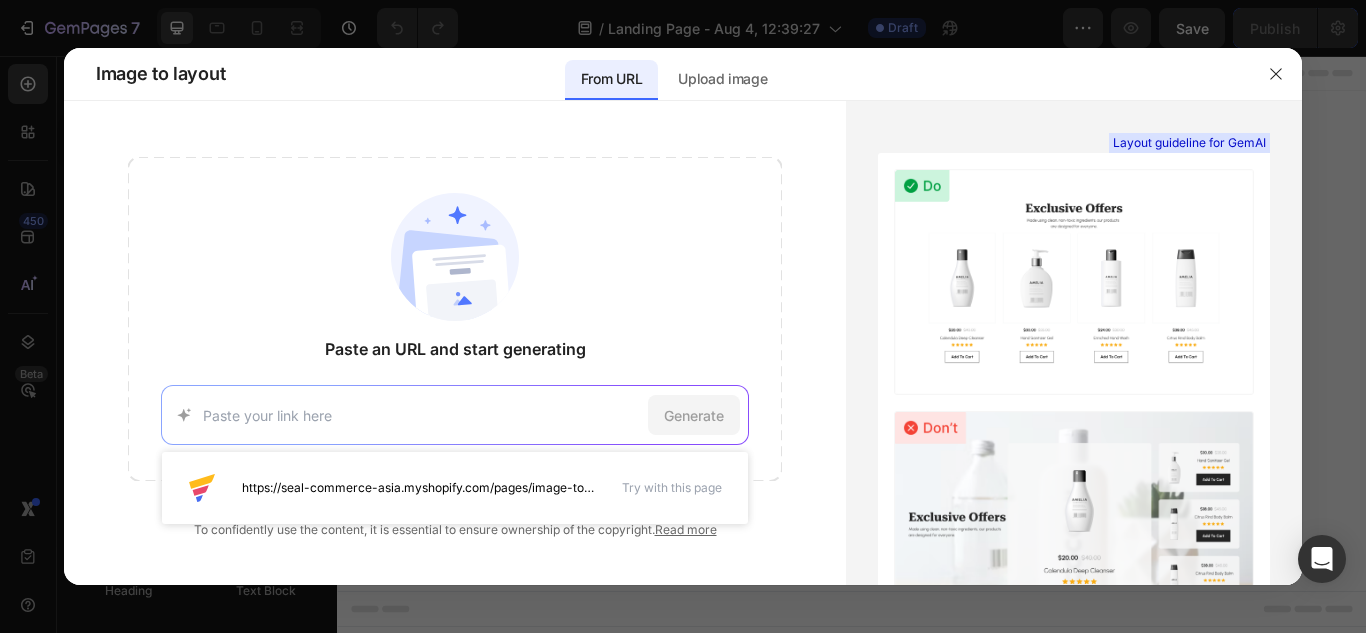 click on "https://seal-commerce-asia.myshopify.com/pages/image-to-layout-demo-page Try with this page Generate" at bounding box center (455, 415) 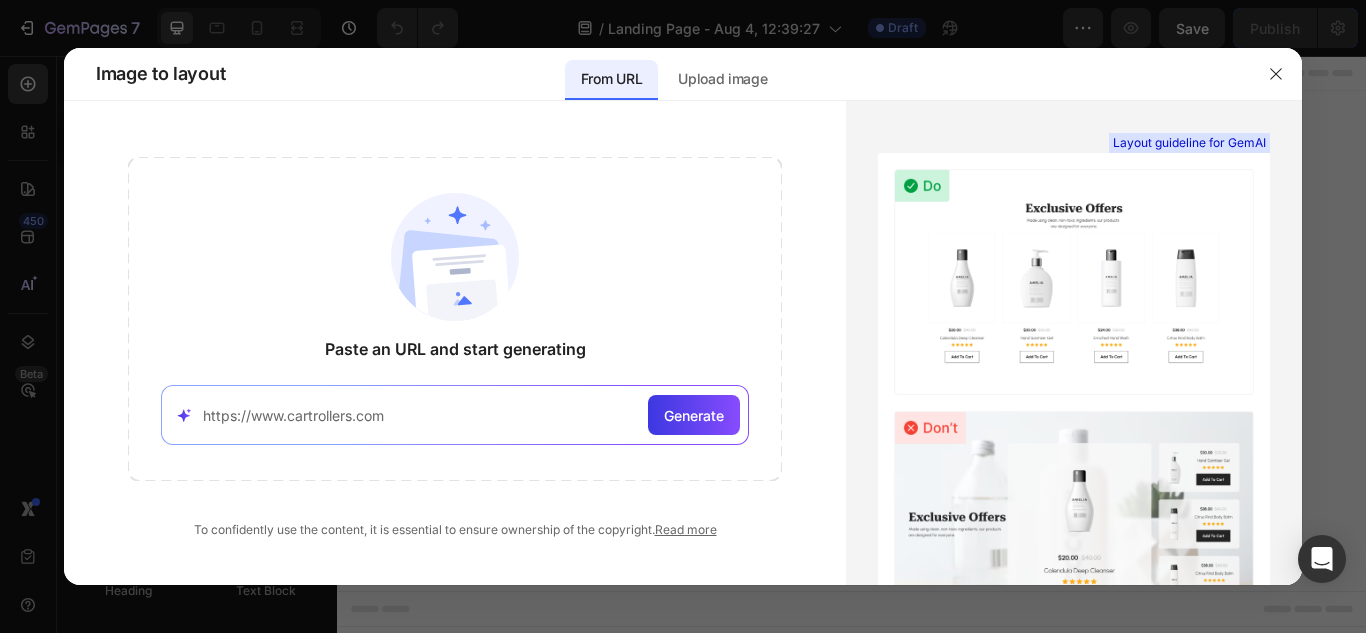 click on "https://www.cartrollers.com" at bounding box center [422, 415] 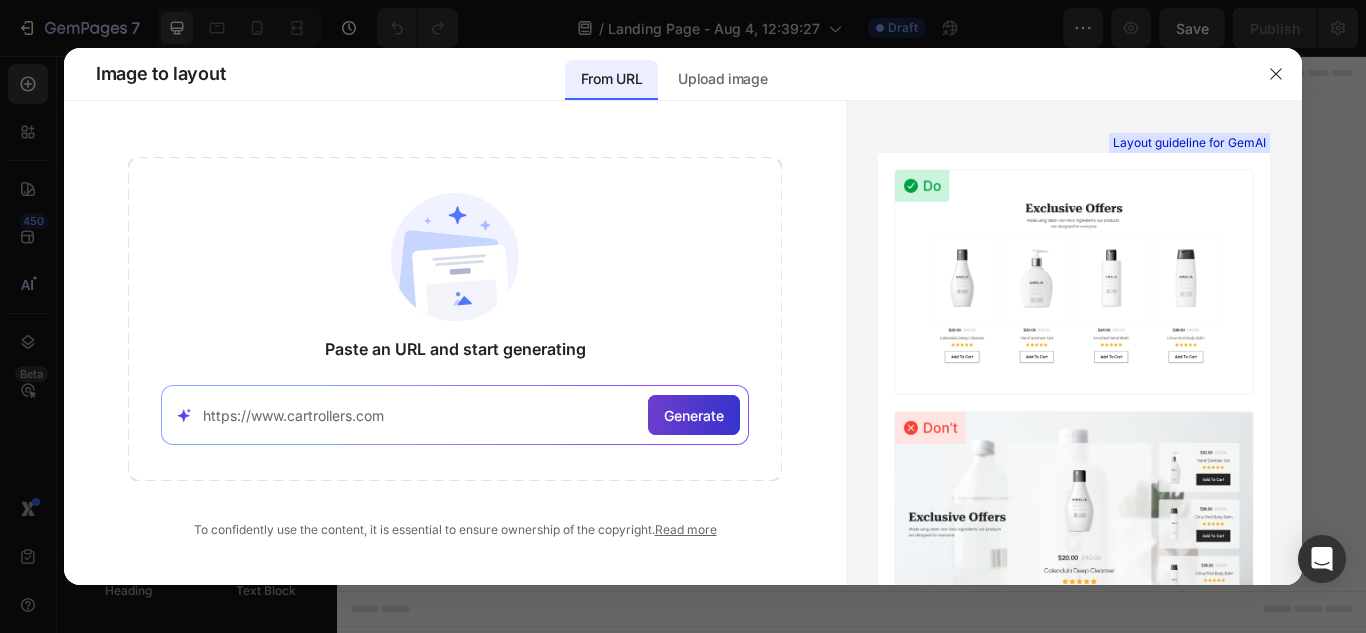 type on "https://www.cartrollers.com" 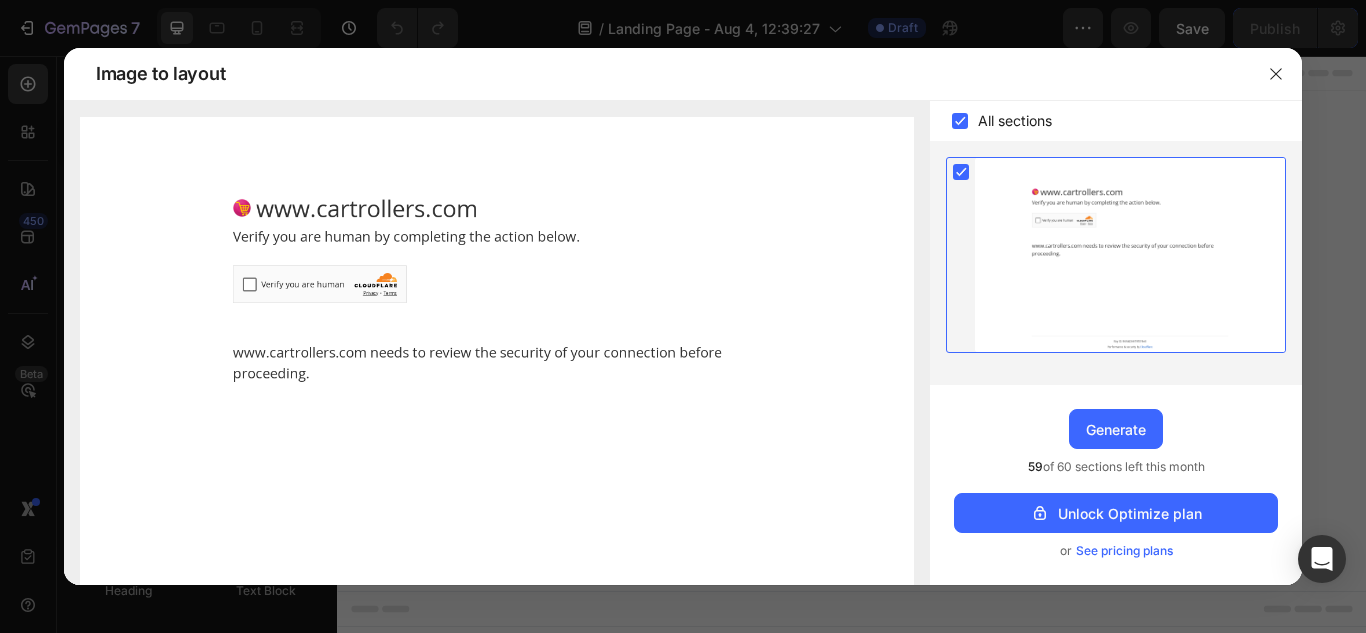 click 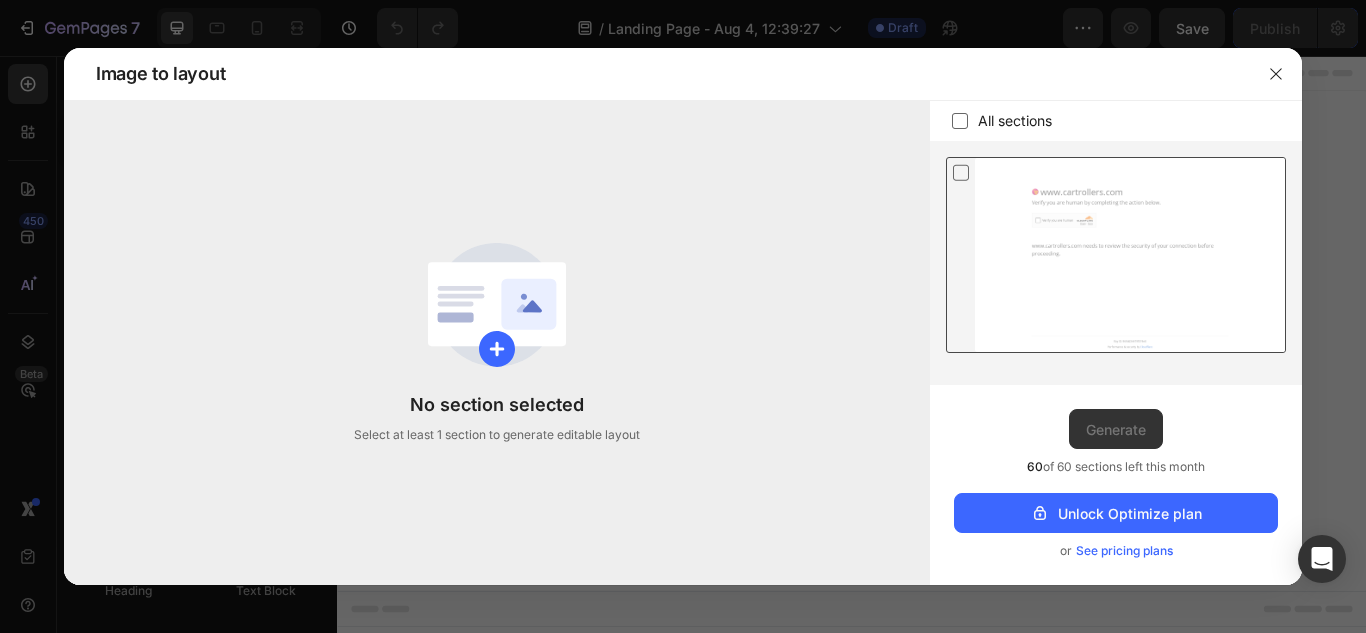click 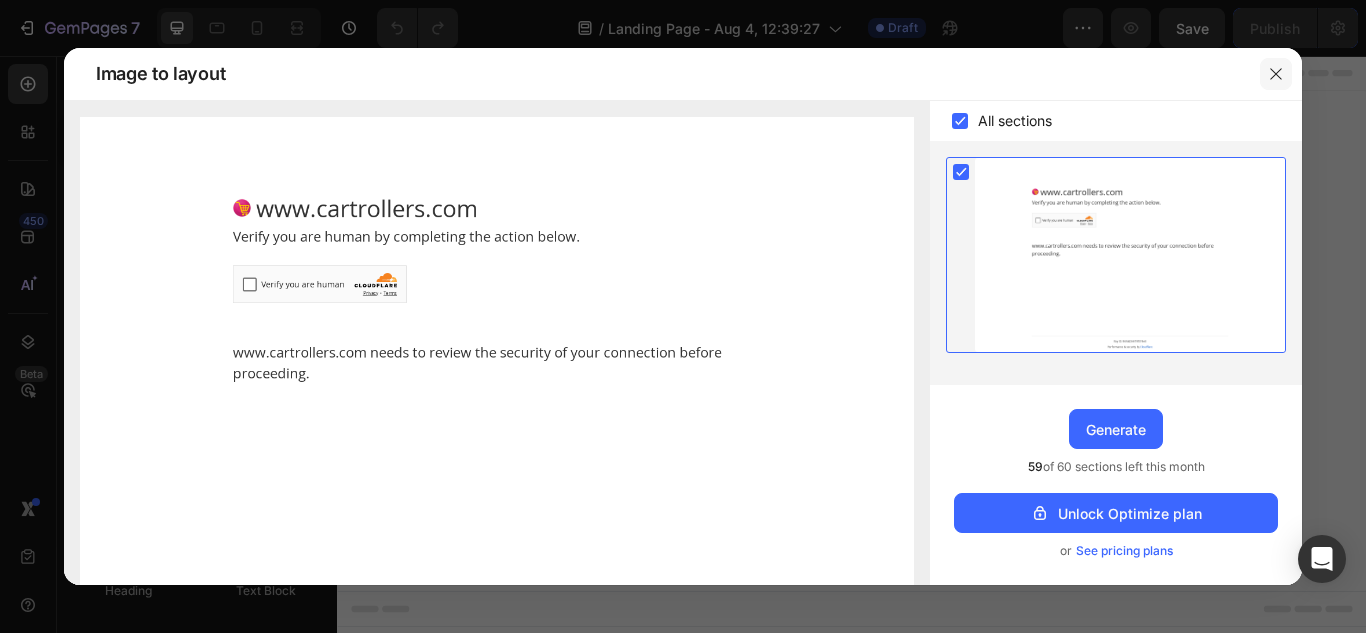 click at bounding box center [1276, 74] 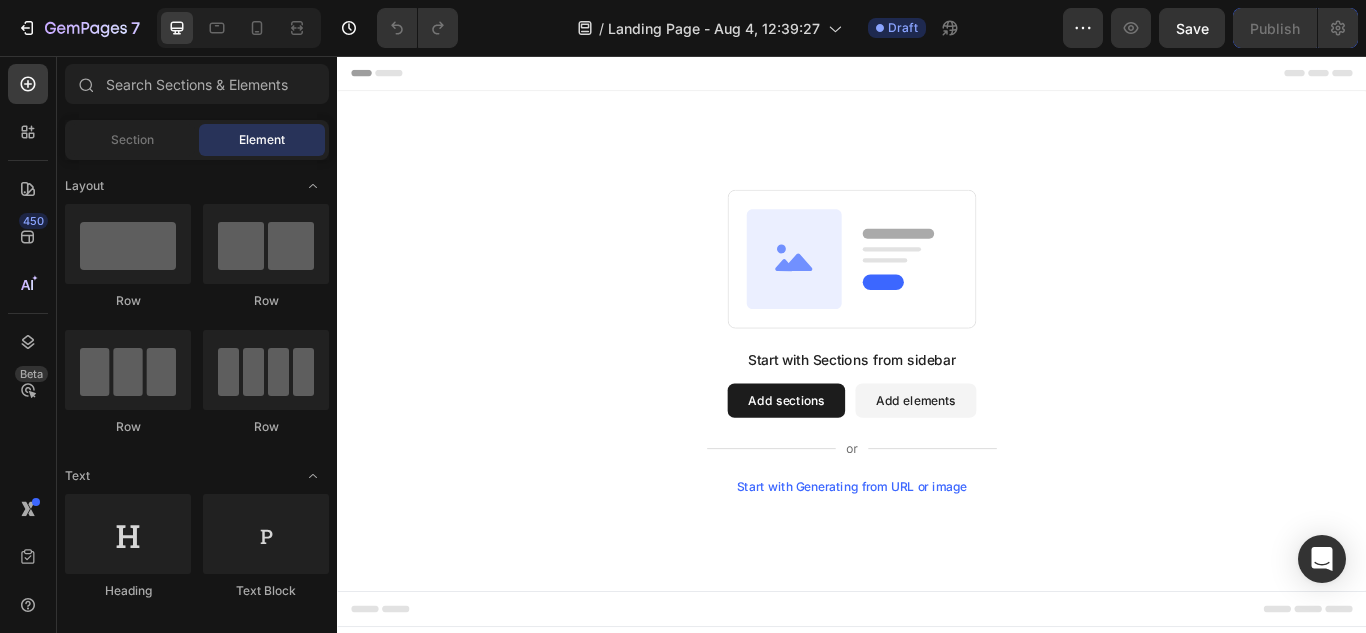 click on "Start with Generating from URL or image" at bounding box center [937, 558] 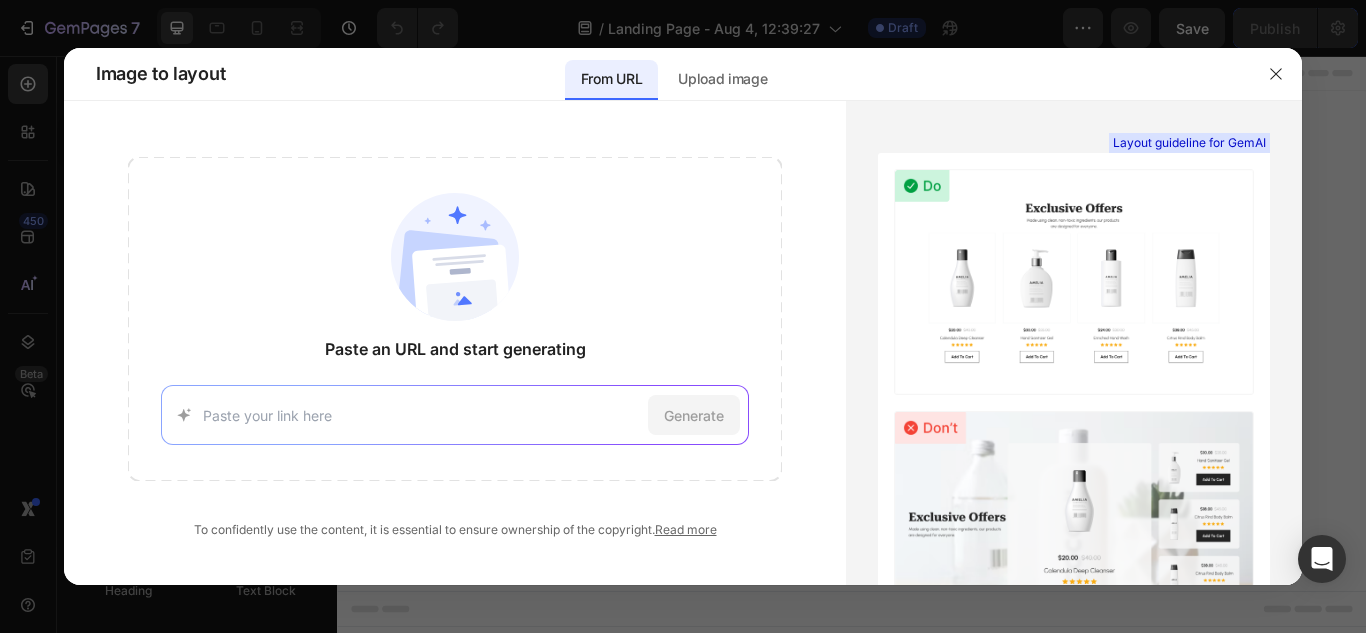 click at bounding box center (422, 415) 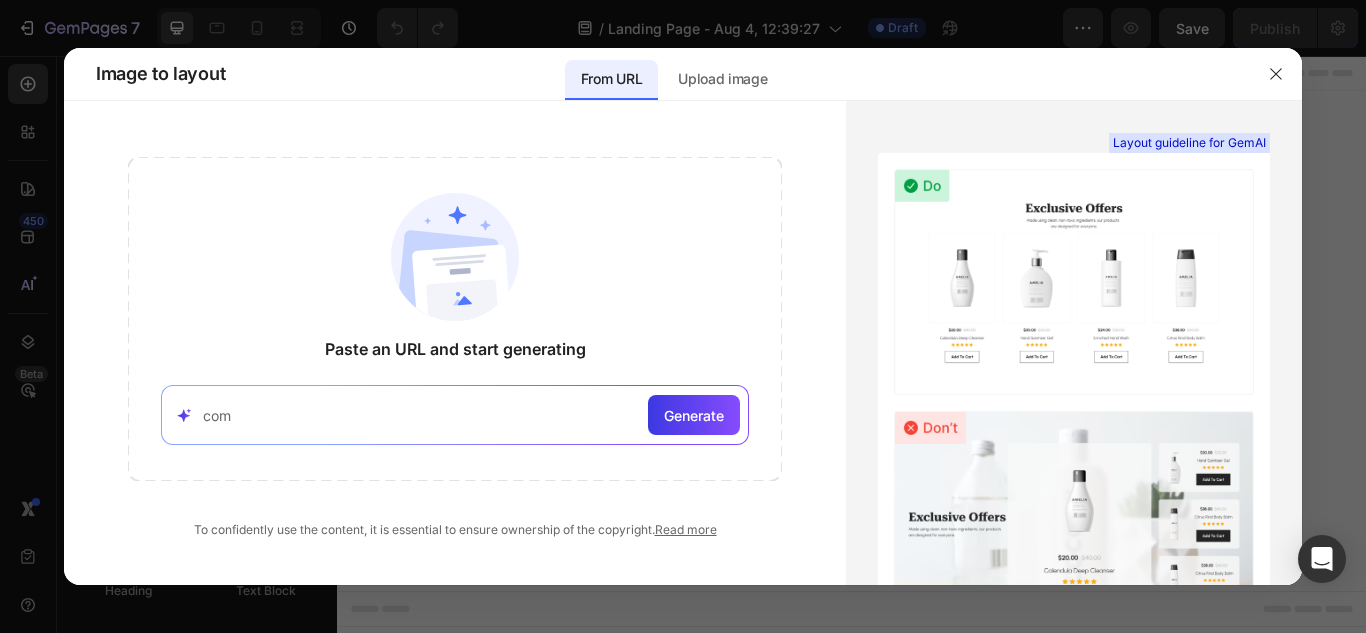 click on "com" at bounding box center (422, 415) 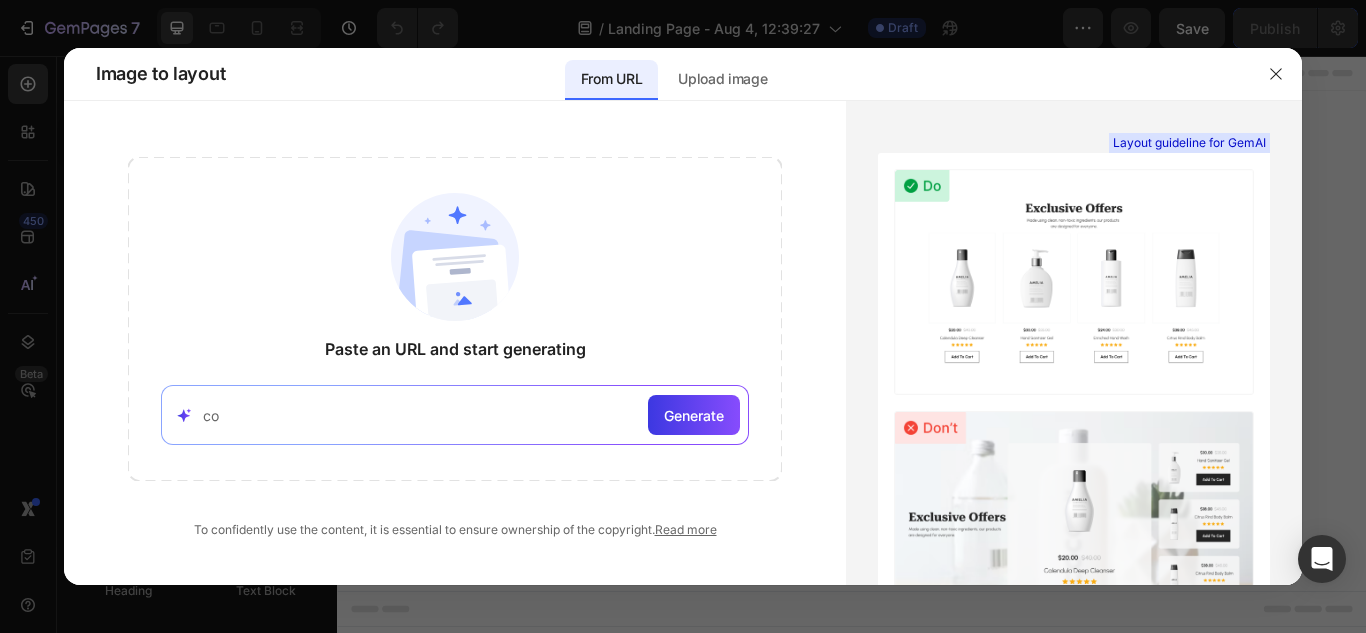 type on "c" 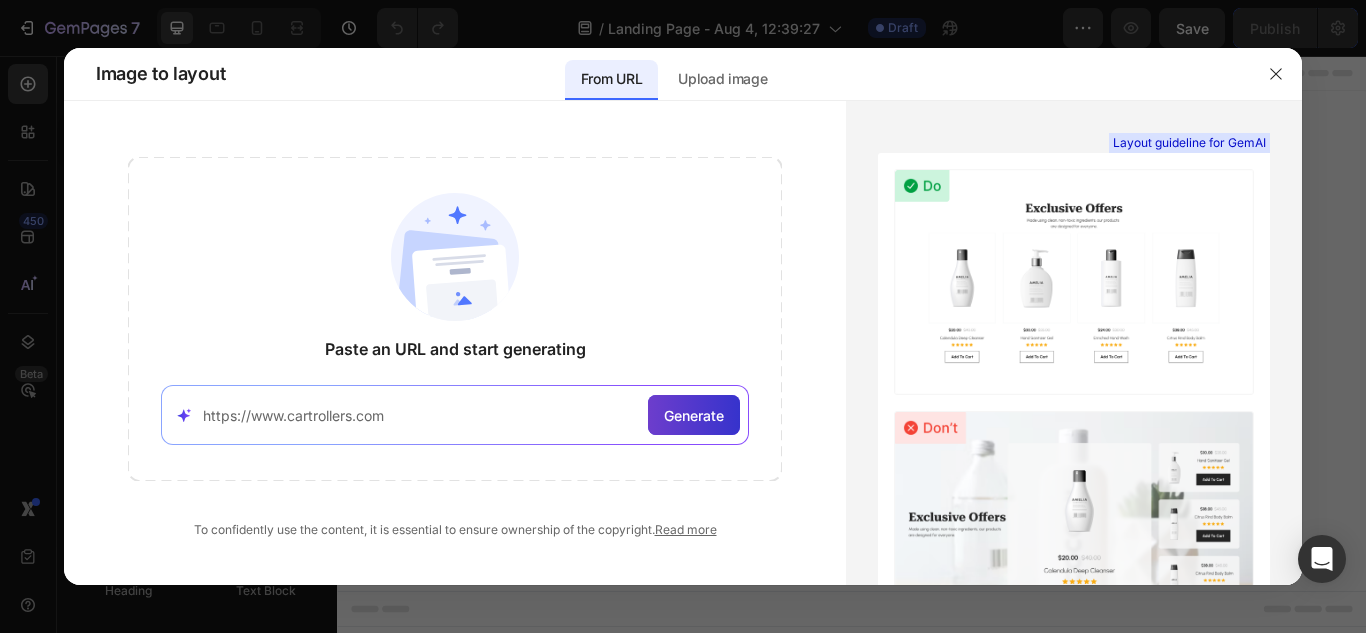 type on "https://www.cartrollers.com" 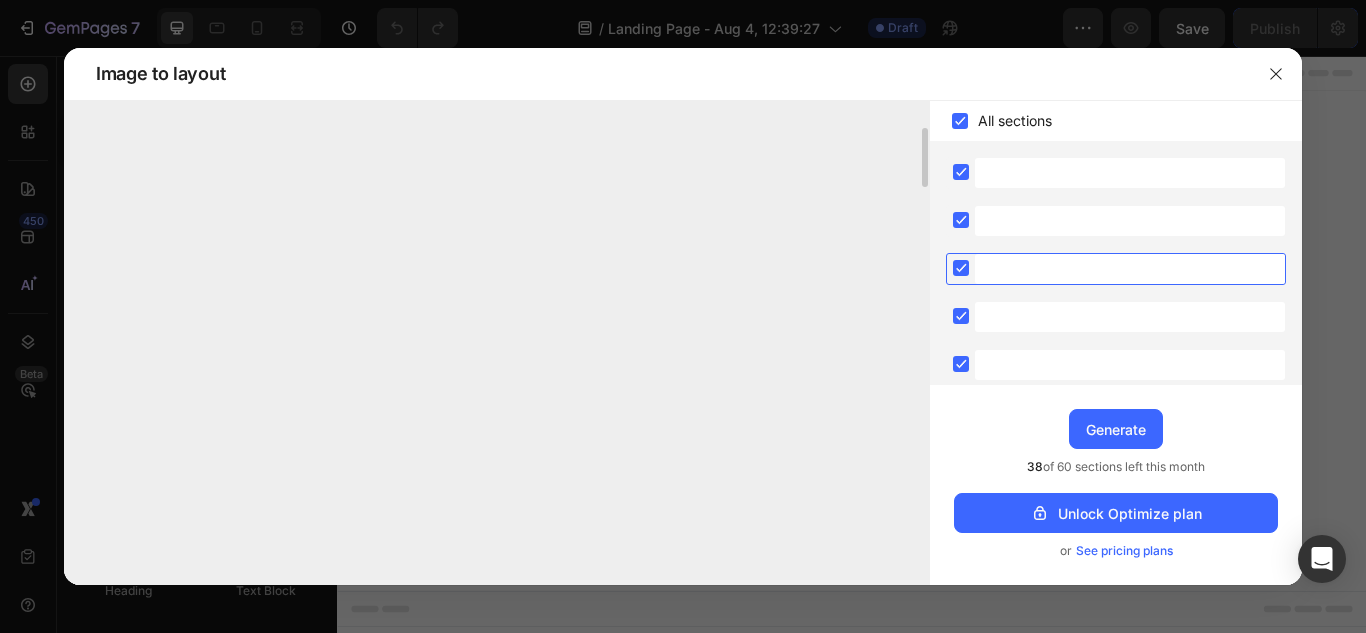 scroll, scrollTop: 323, scrollLeft: 0, axis: vertical 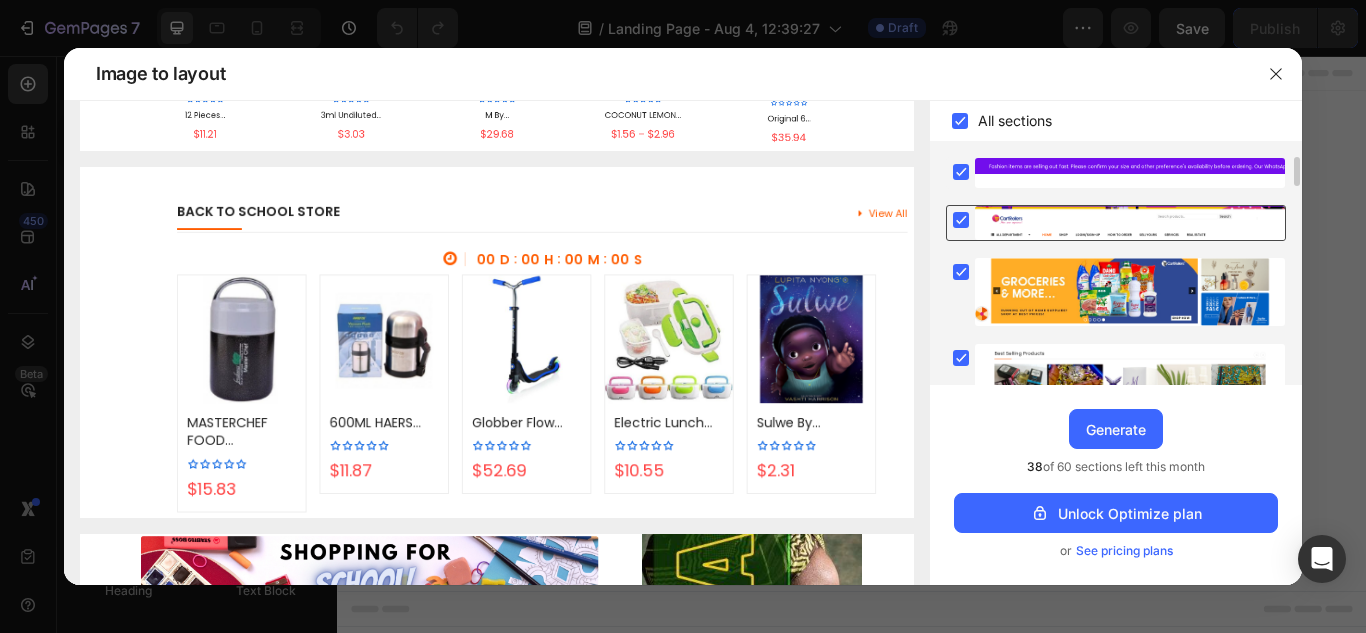click at bounding box center [1130, 223] 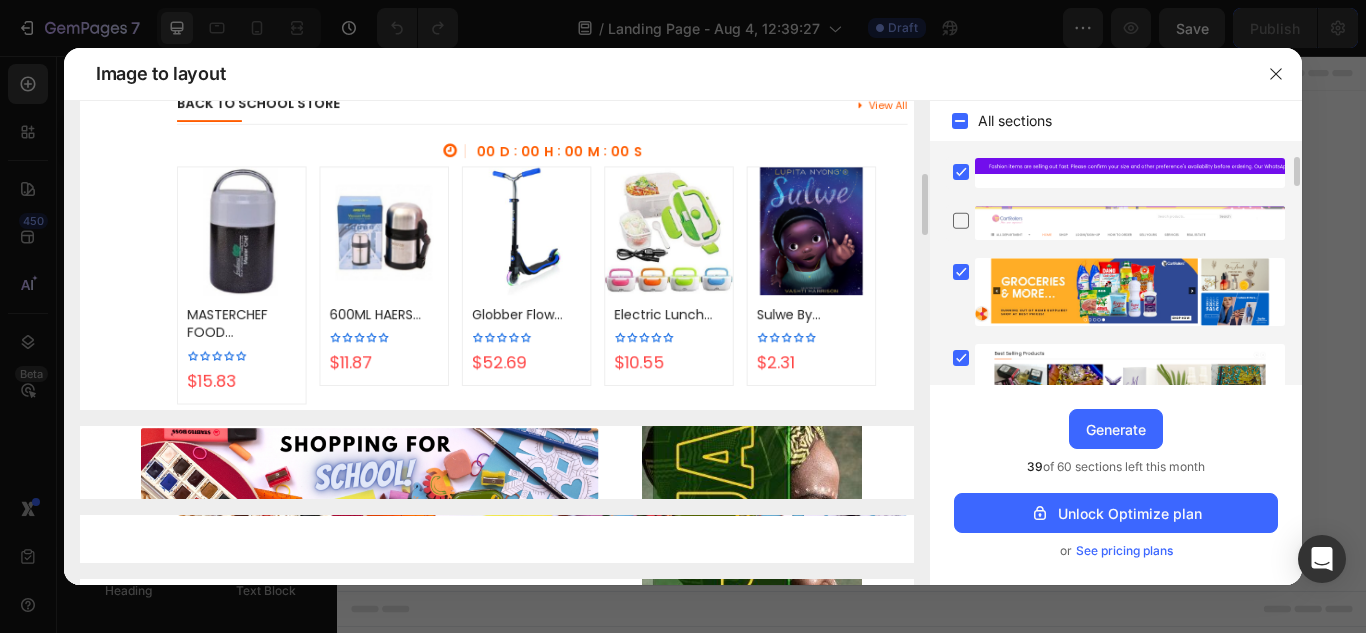 drag, startPoint x: 621, startPoint y: 283, endPoint x: 611, endPoint y: 181, distance: 102.48902 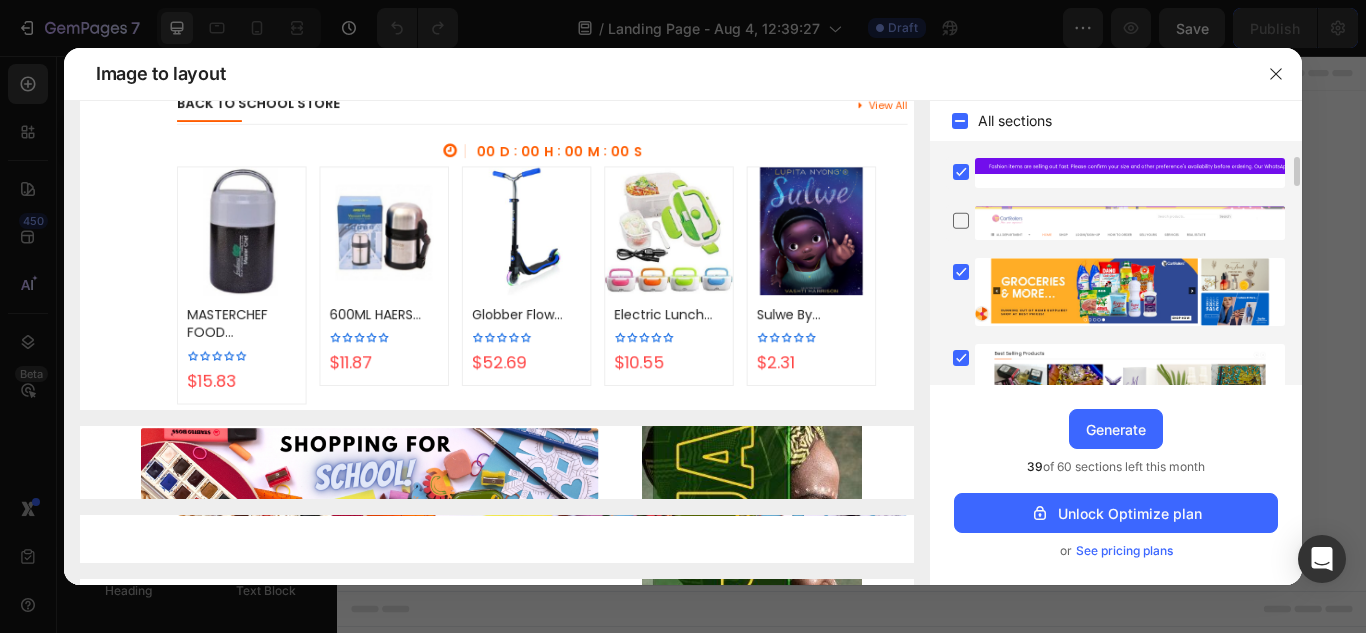 click on "Upgrade to  Optimize plan  and get unlimited generating sections and publish pages  Generate 39  of 60 sections left this month   Unlock Optimize plan   or  See pricing plans" at bounding box center (1116, 485) 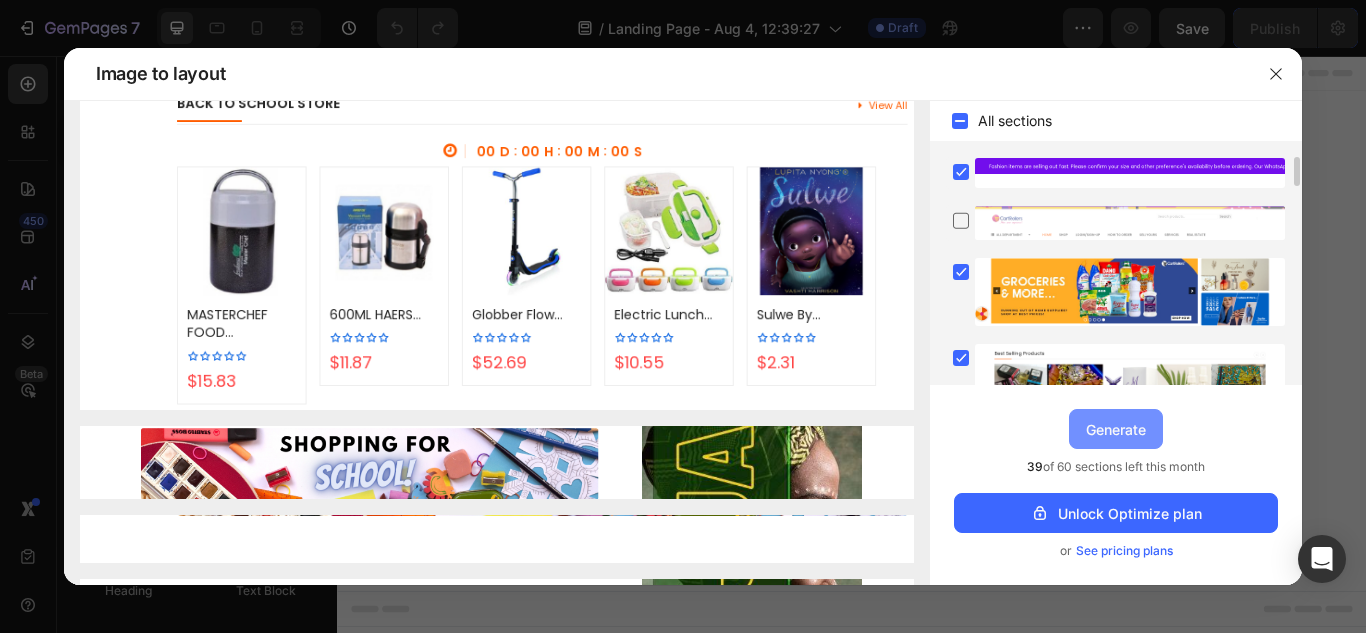 click on "Generate" at bounding box center [1116, 429] 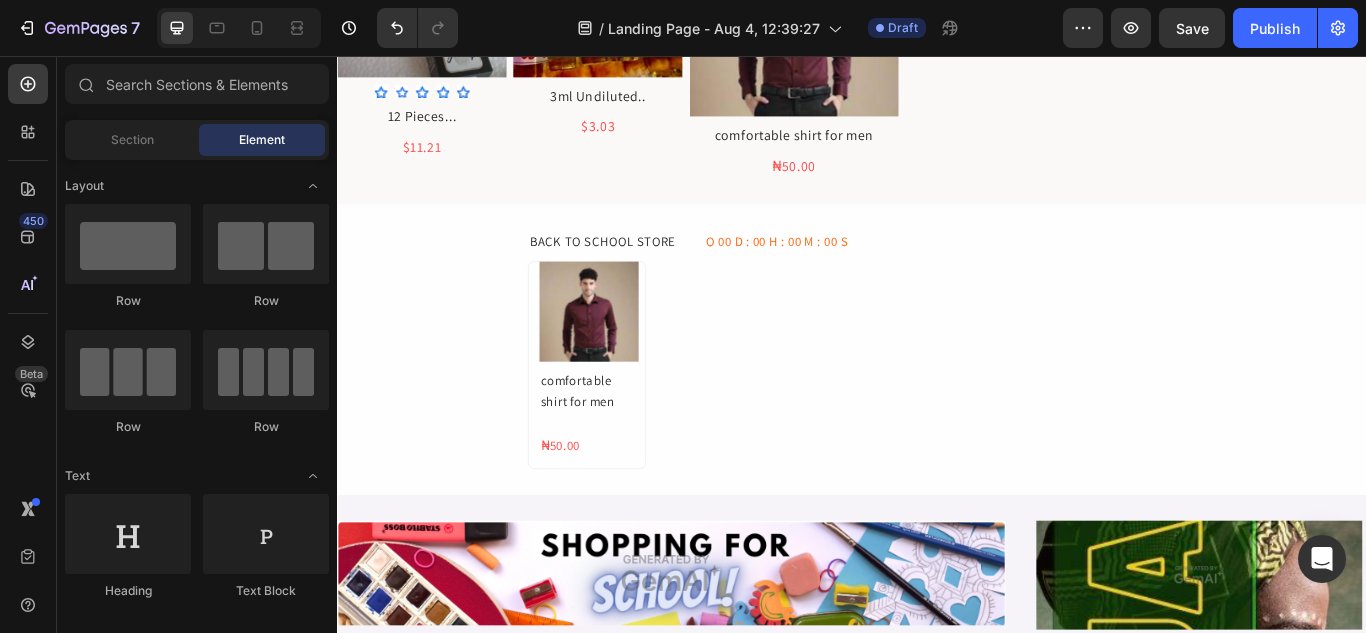scroll, scrollTop: 698, scrollLeft: 0, axis: vertical 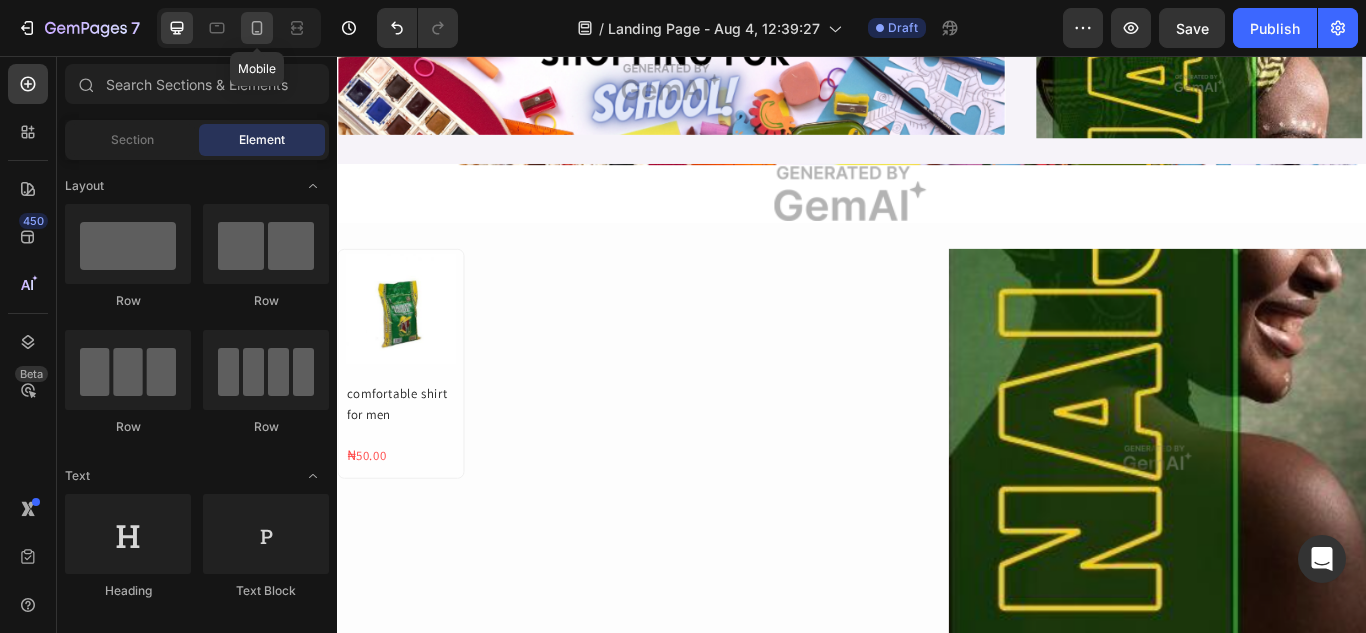 click 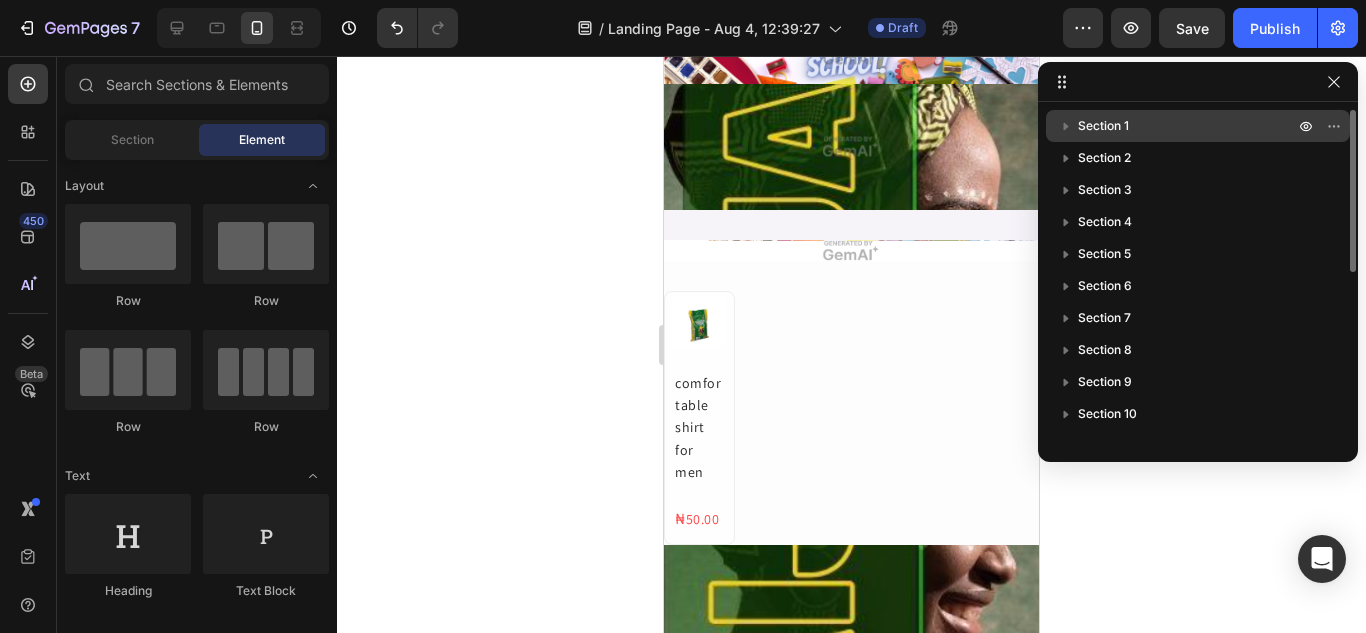 drag, startPoint x: 1126, startPoint y: 106, endPoint x: 1130, endPoint y: 116, distance: 10.770329 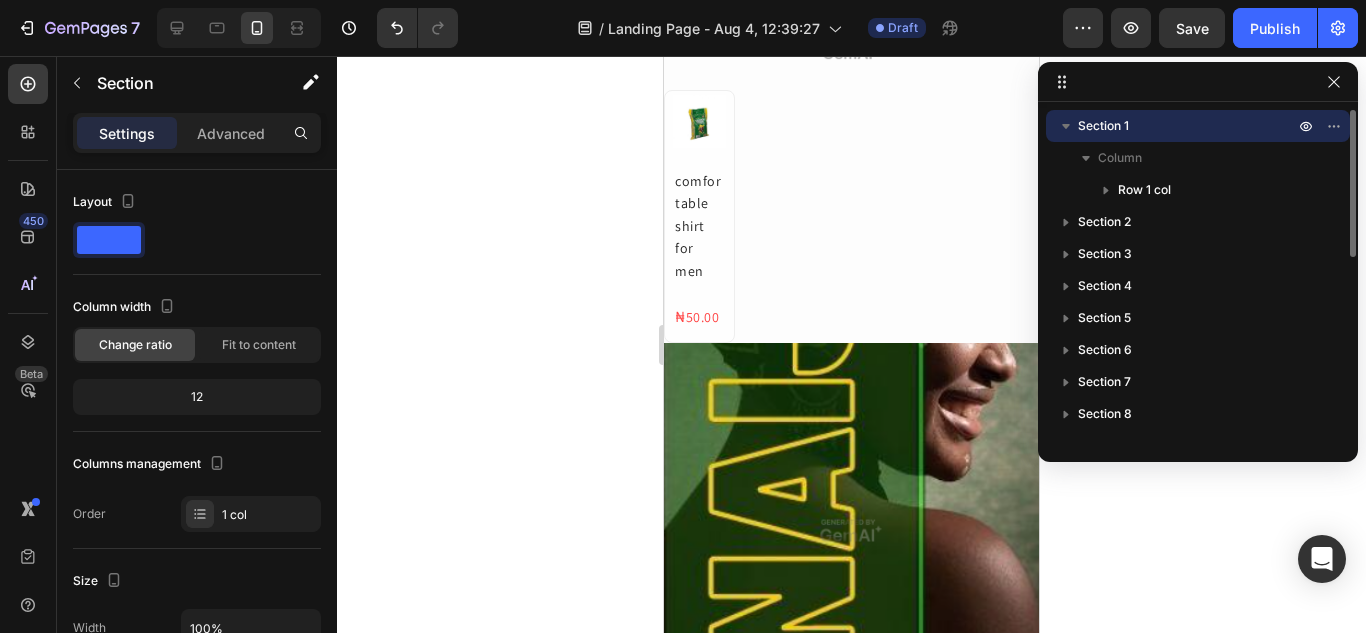 scroll, scrollTop: 0, scrollLeft: 0, axis: both 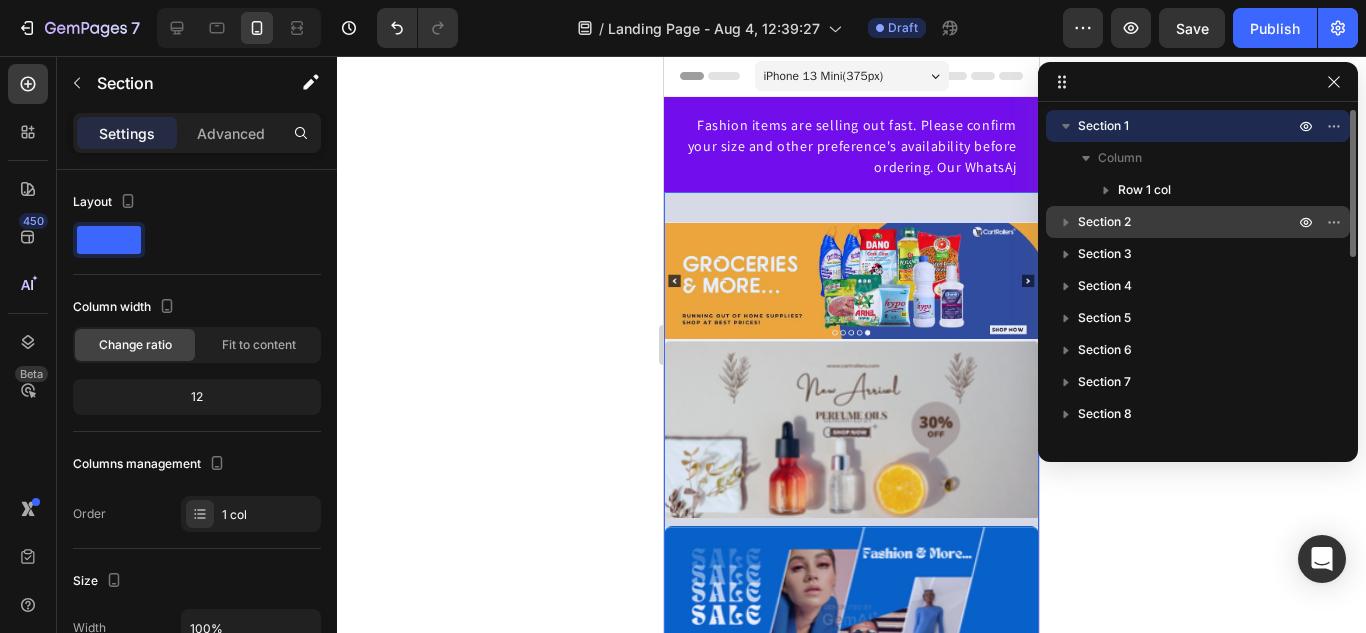 drag, startPoint x: 1138, startPoint y: 204, endPoint x: 1138, endPoint y: 217, distance: 13 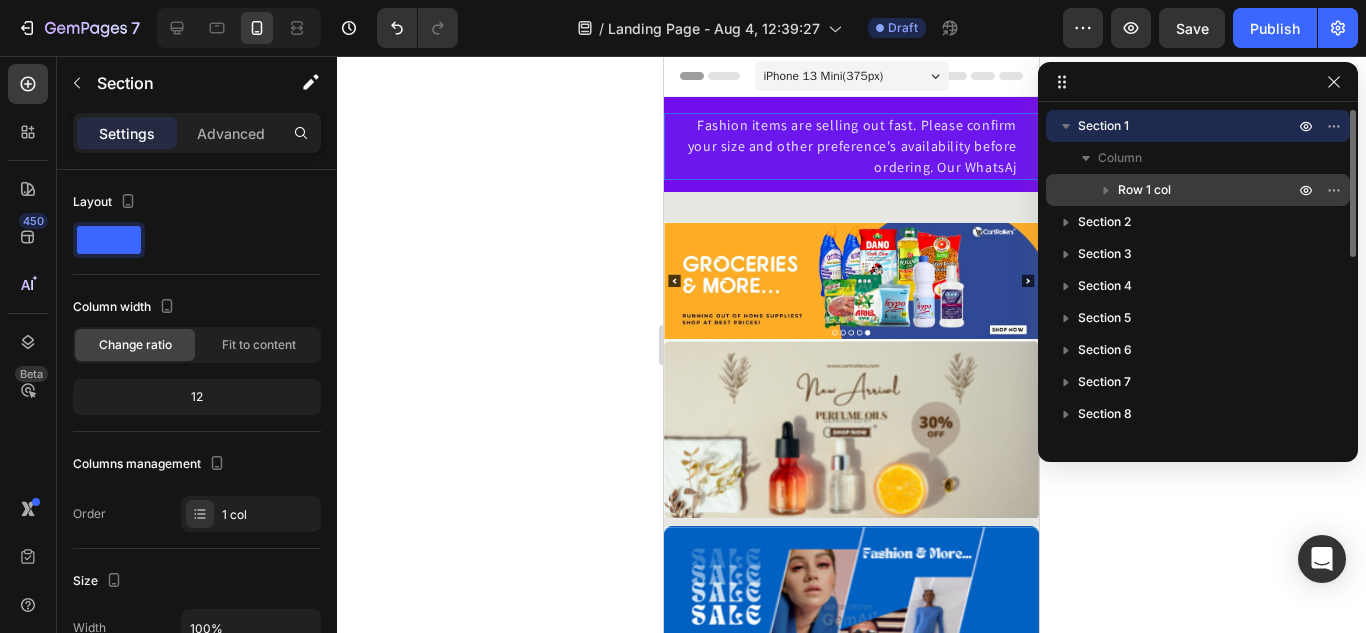 click on "Row 1 col" at bounding box center [1144, 190] 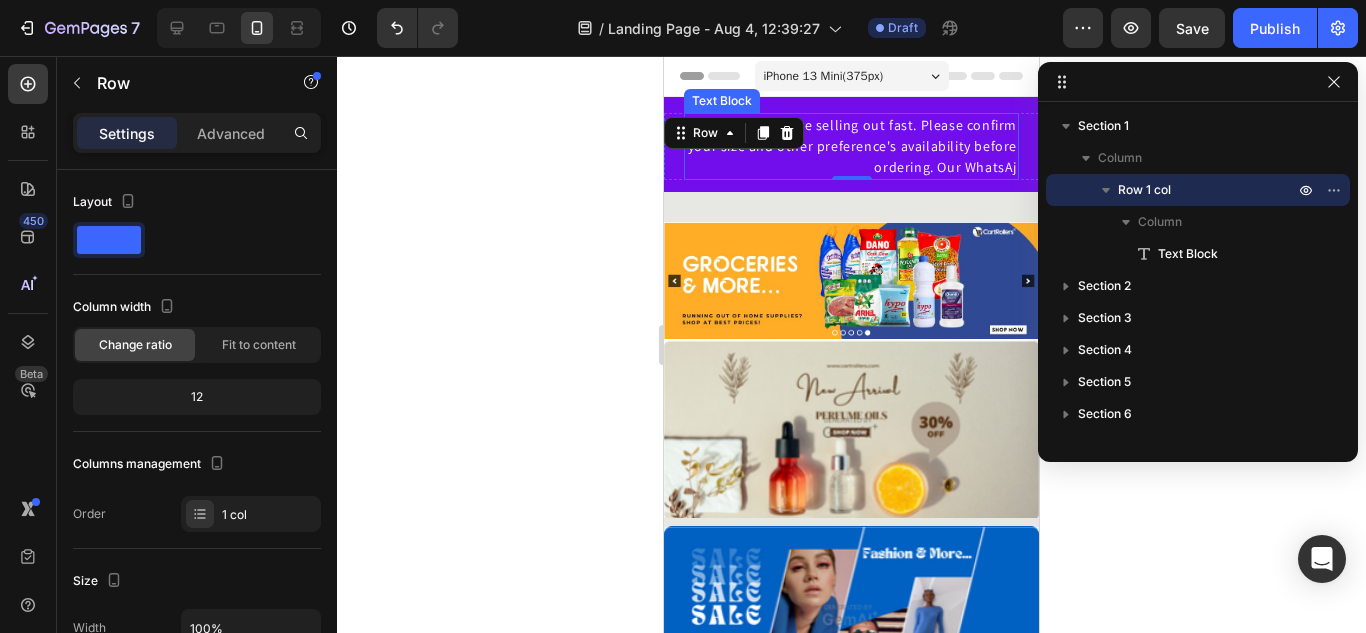 click on "Fashion items are selling out fast. Please confirm your size and other preference's availability before ordering. Our WhatsAj" at bounding box center (851, 146) 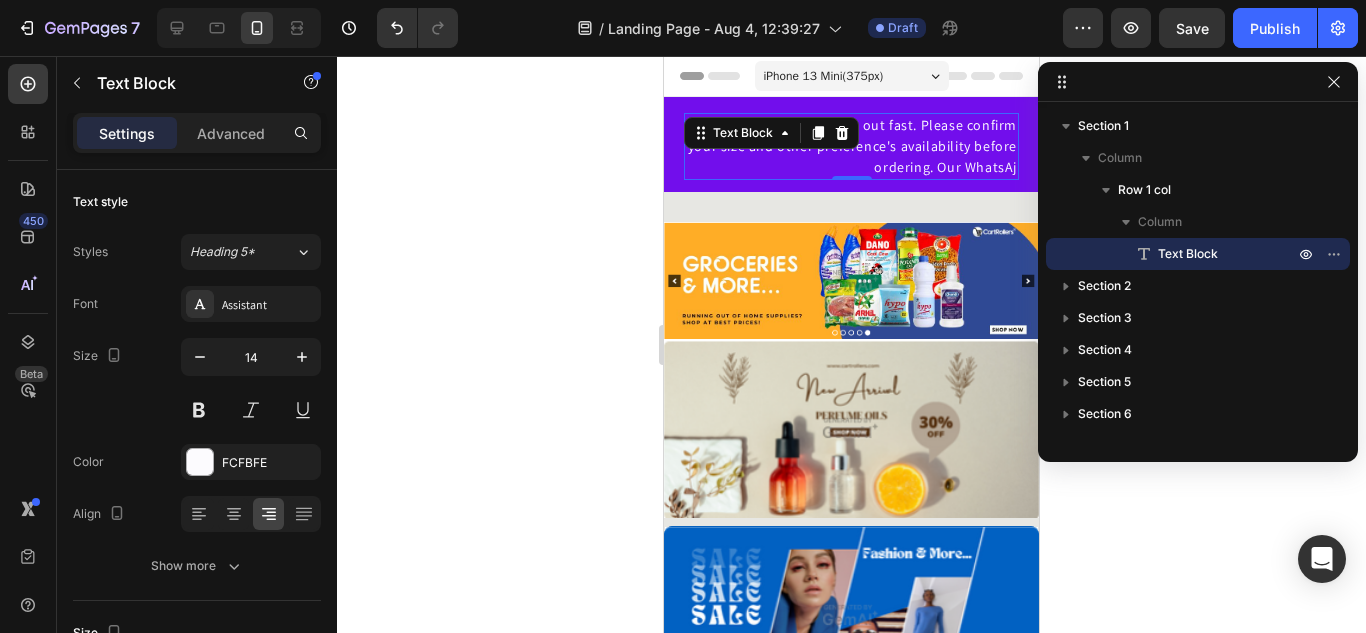 click on "Fashion items are selling out fast. Please confirm your size and other preference's availability before ordering. Our WhatsAj" at bounding box center [851, 146] 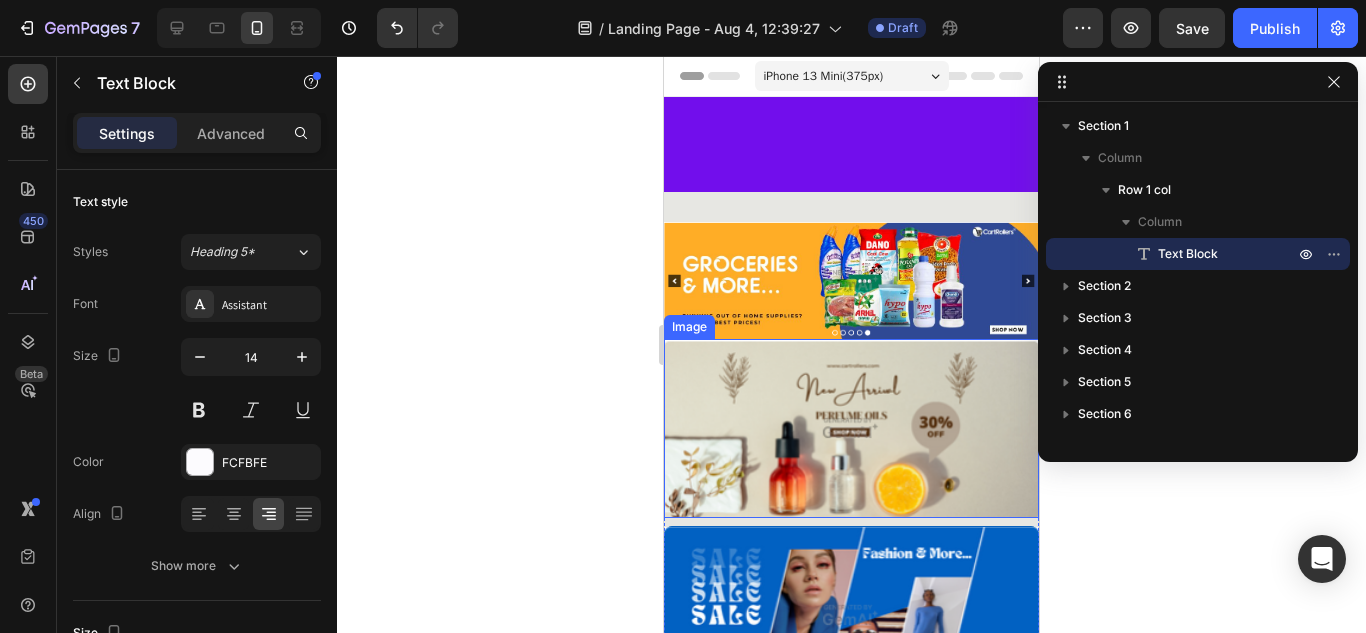 scroll, scrollTop: 702, scrollLeft: 0, axis: vertical 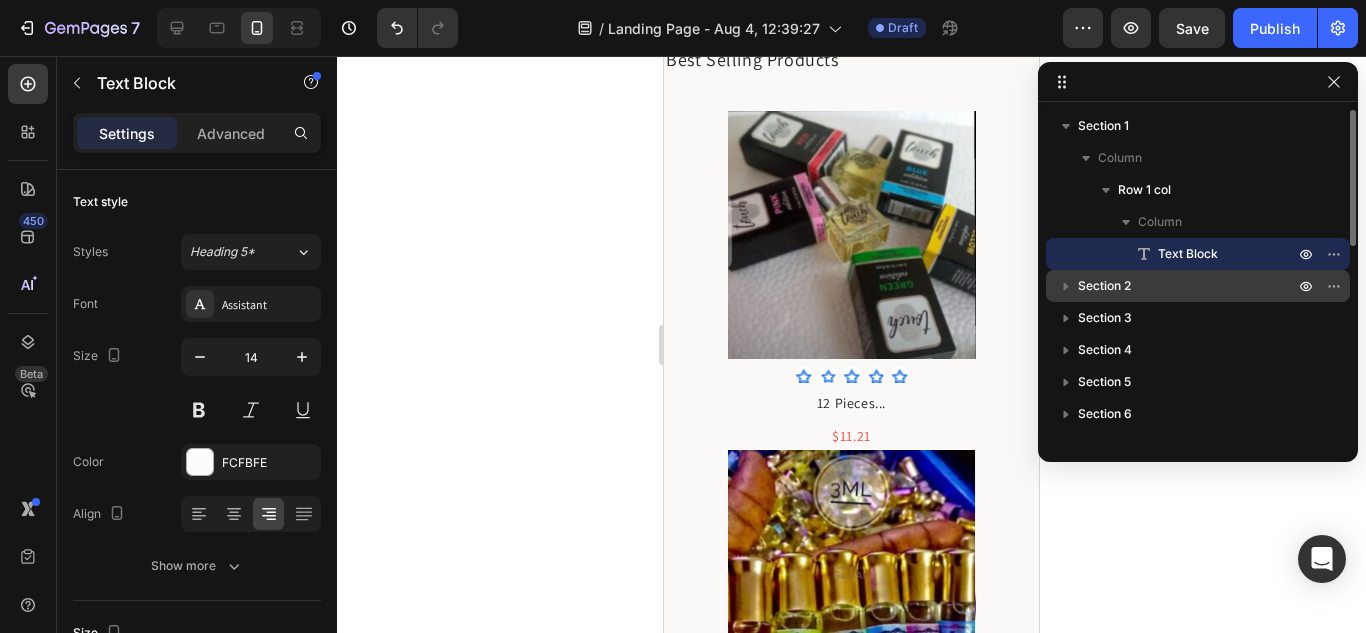 click on "Section 2" at bounding box center (1104, 286) 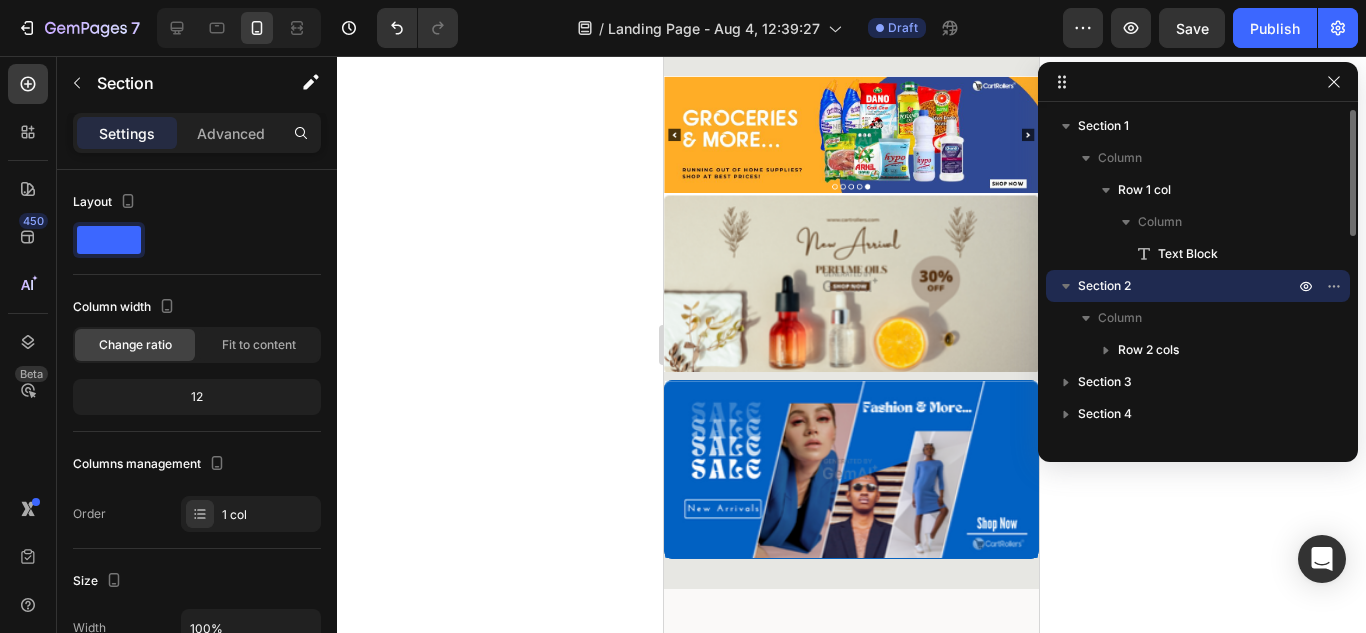 scroll, scrollTop: 66, scrollLeft: 0, axis: vertical 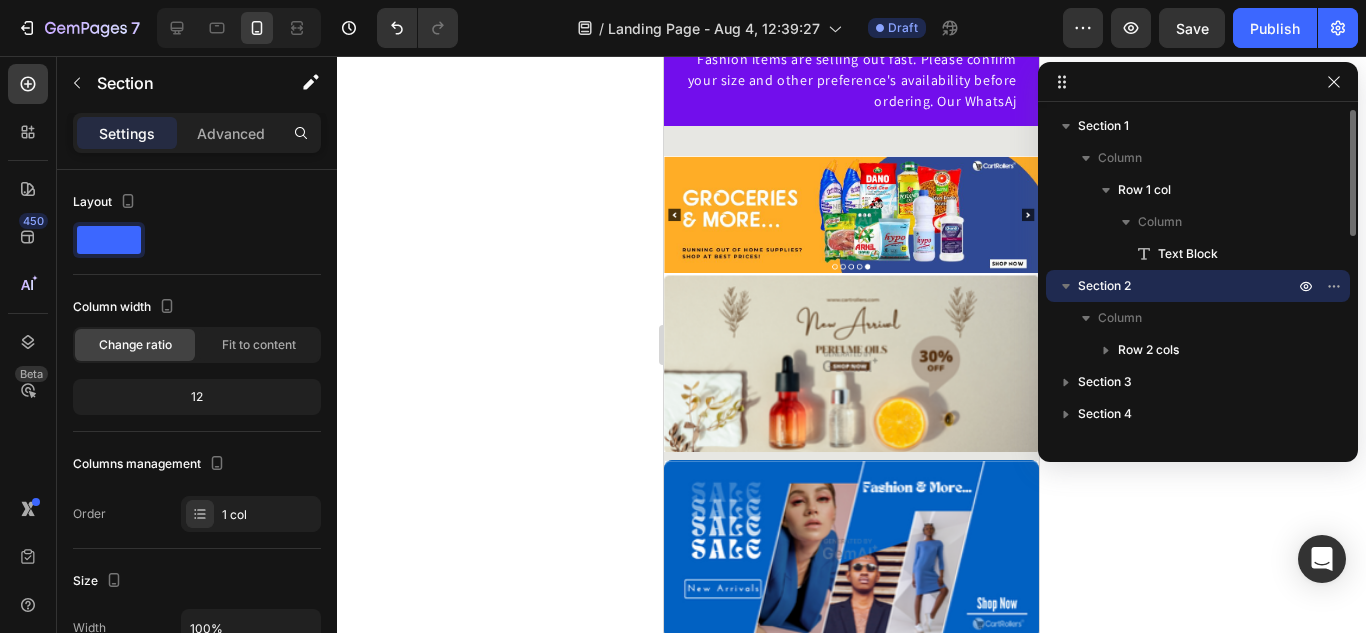 click on "Section 2" at bounding box center [1104, 286] 